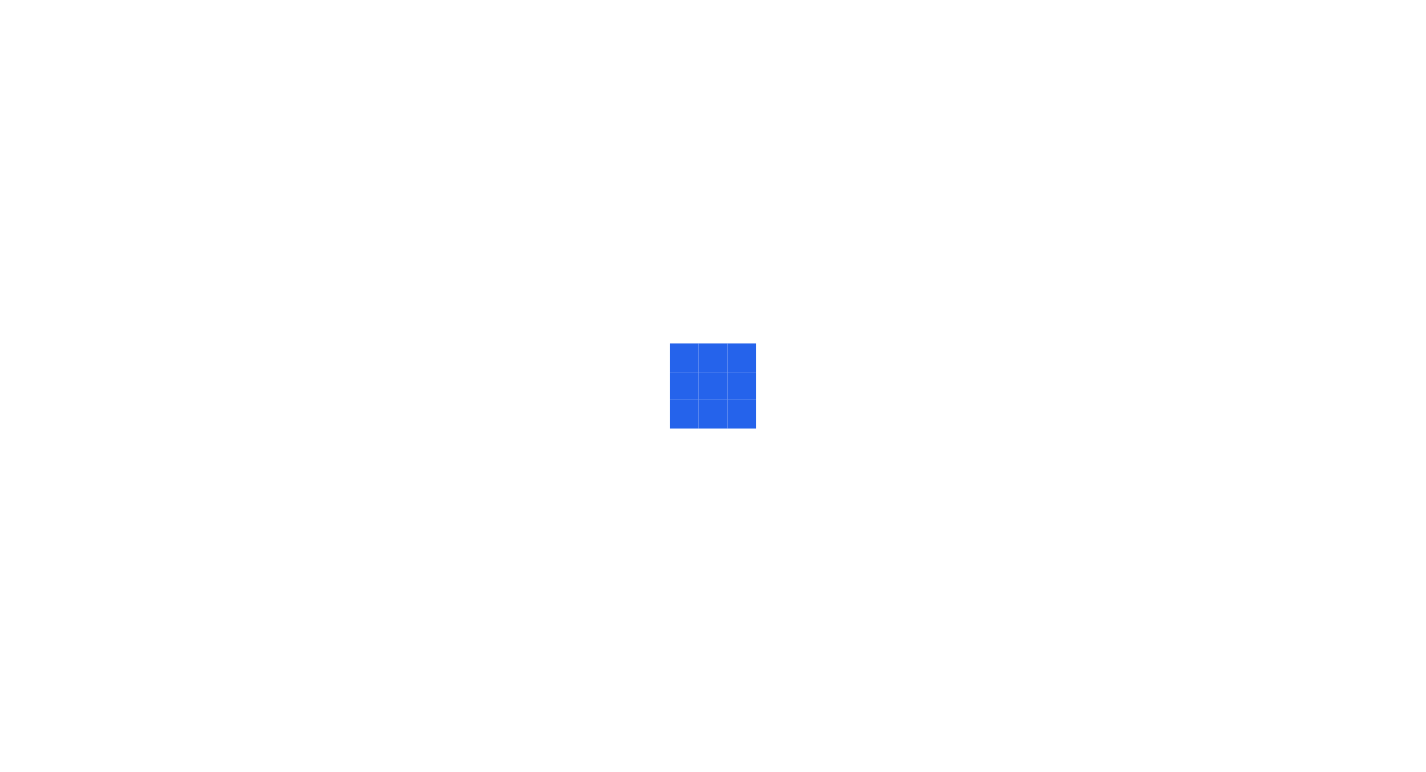 scroll, scrollTop: 0, scrollLeft: 0, axis: both 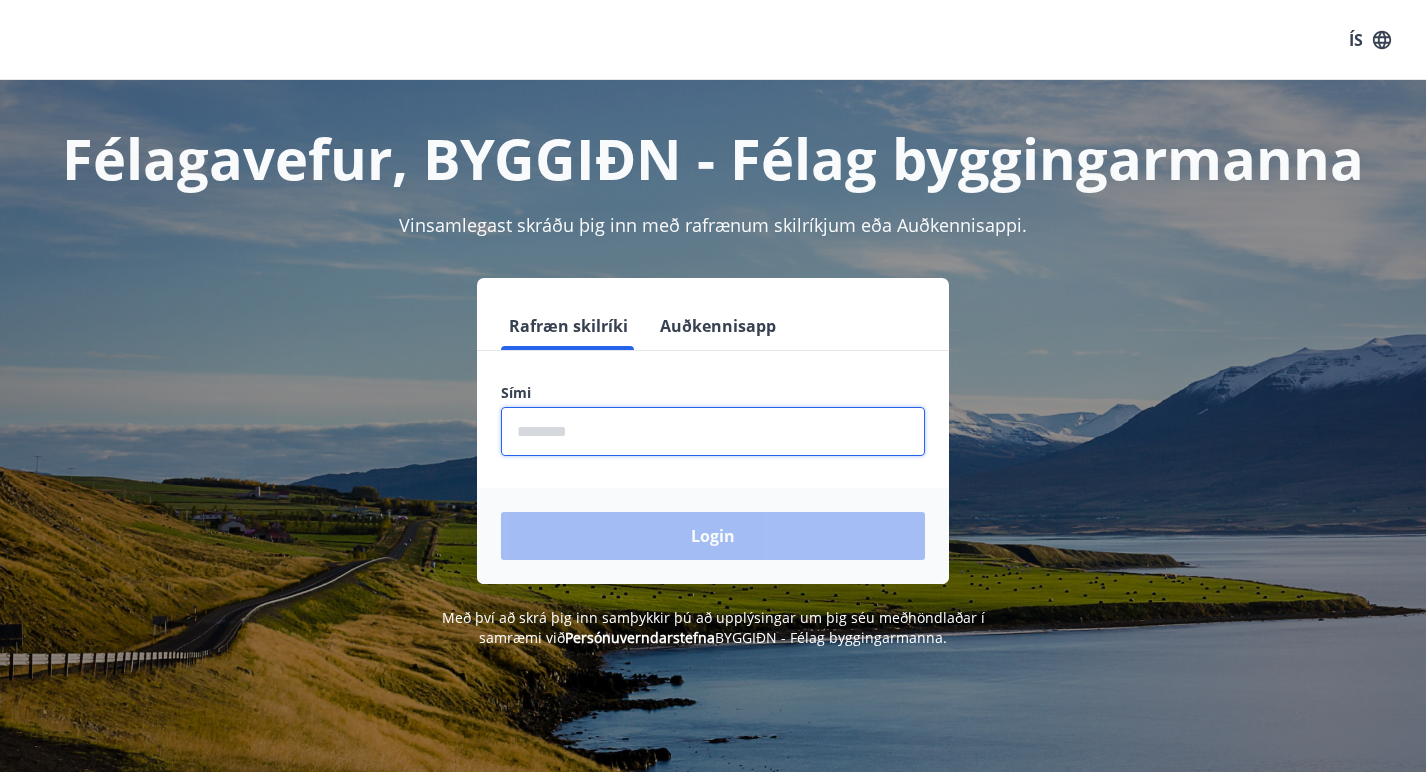 click at bounding box center [713, 431] 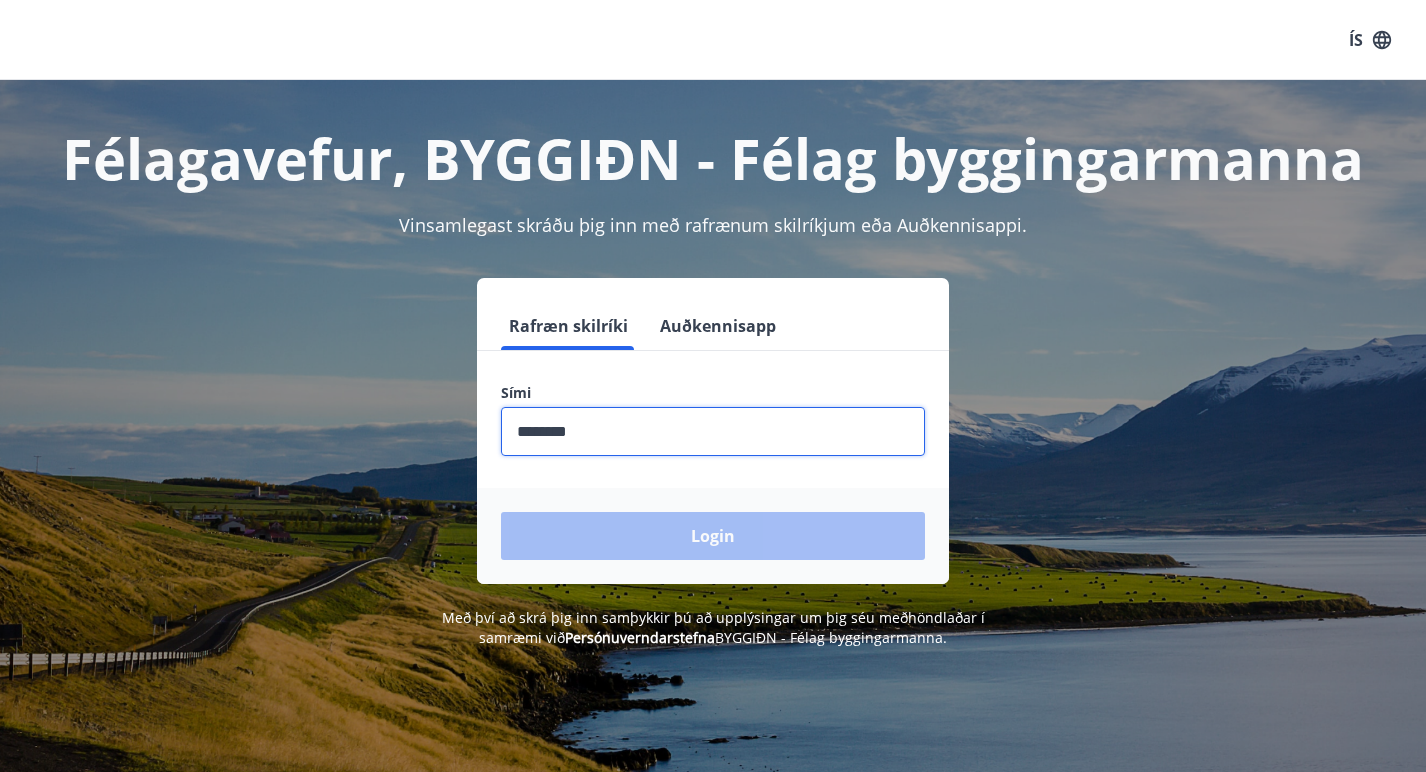 click at bounding box center [713, 431] 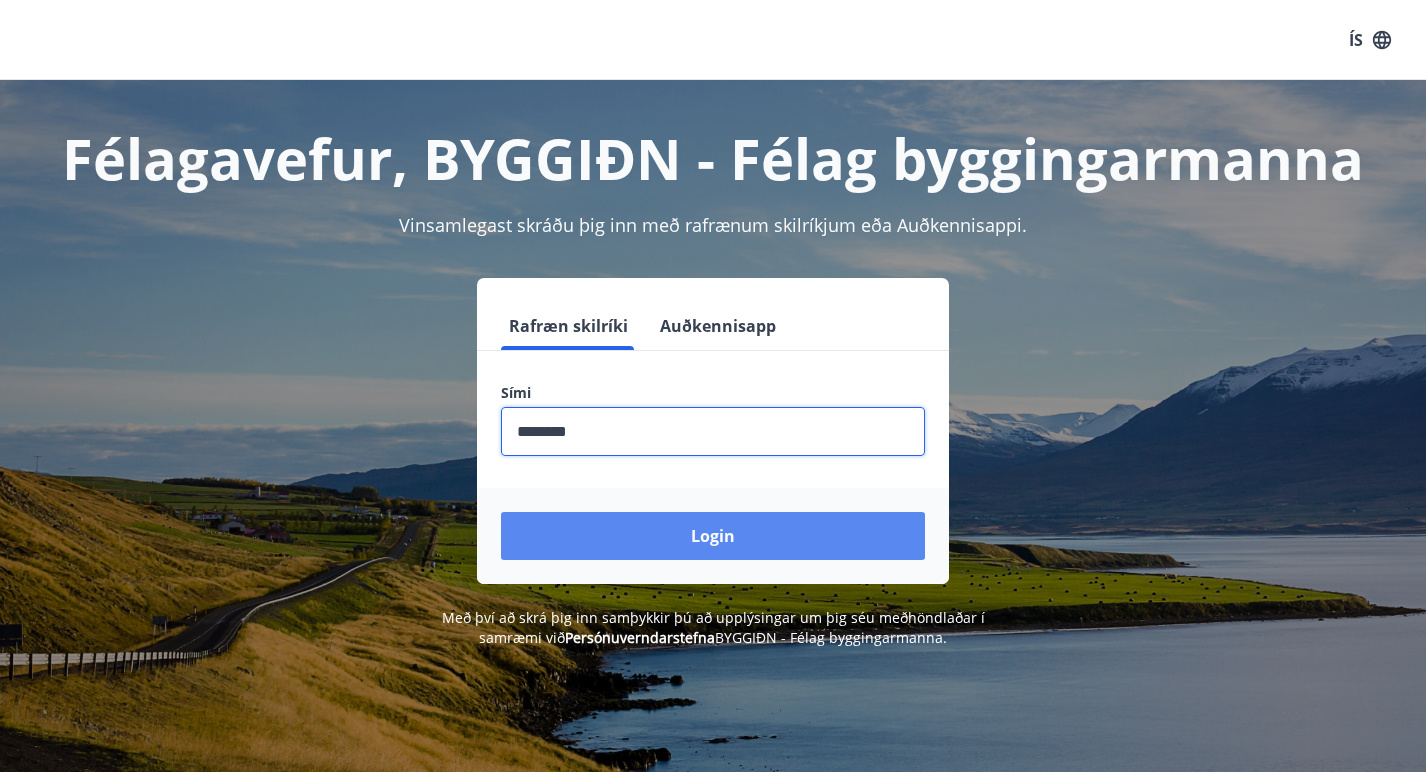 type on "********" 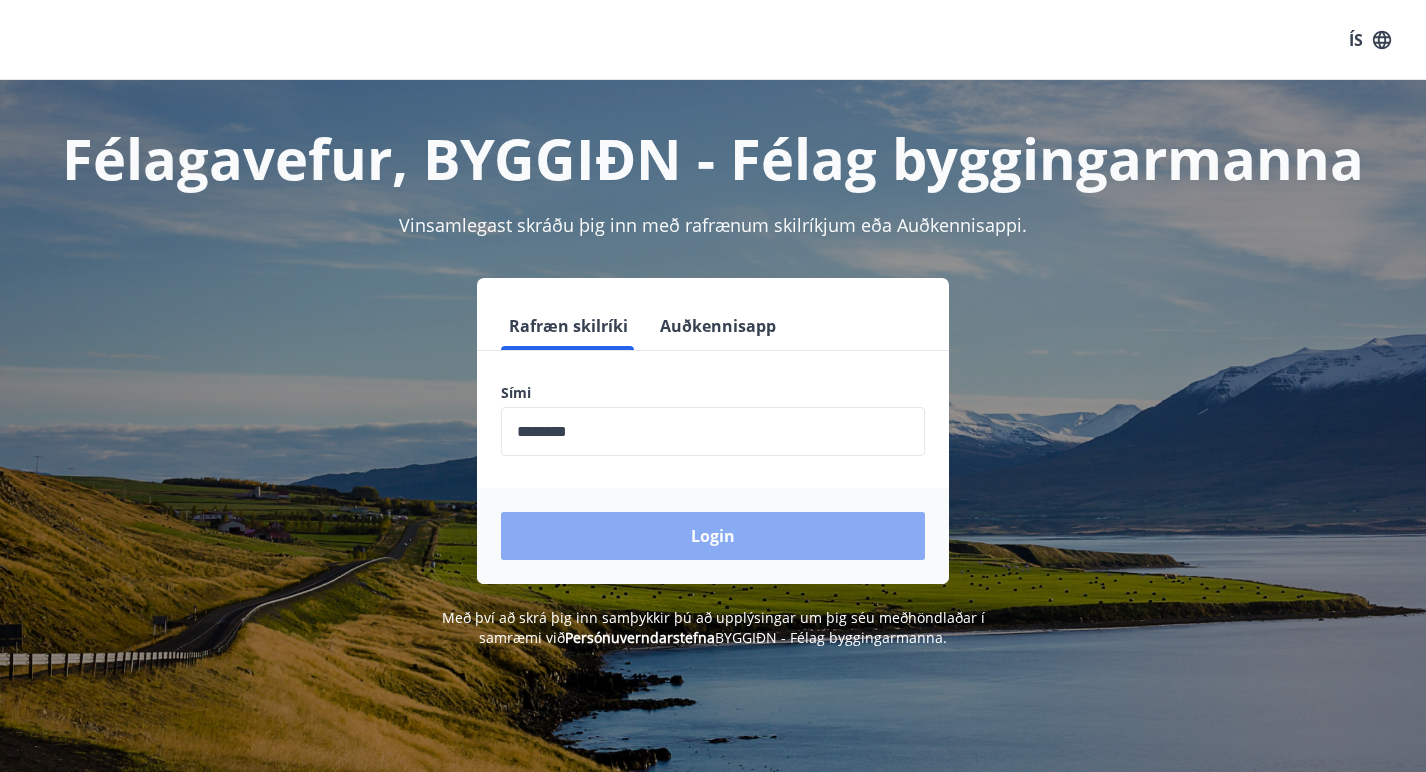click on "Login" at bounding box center [713, 536] 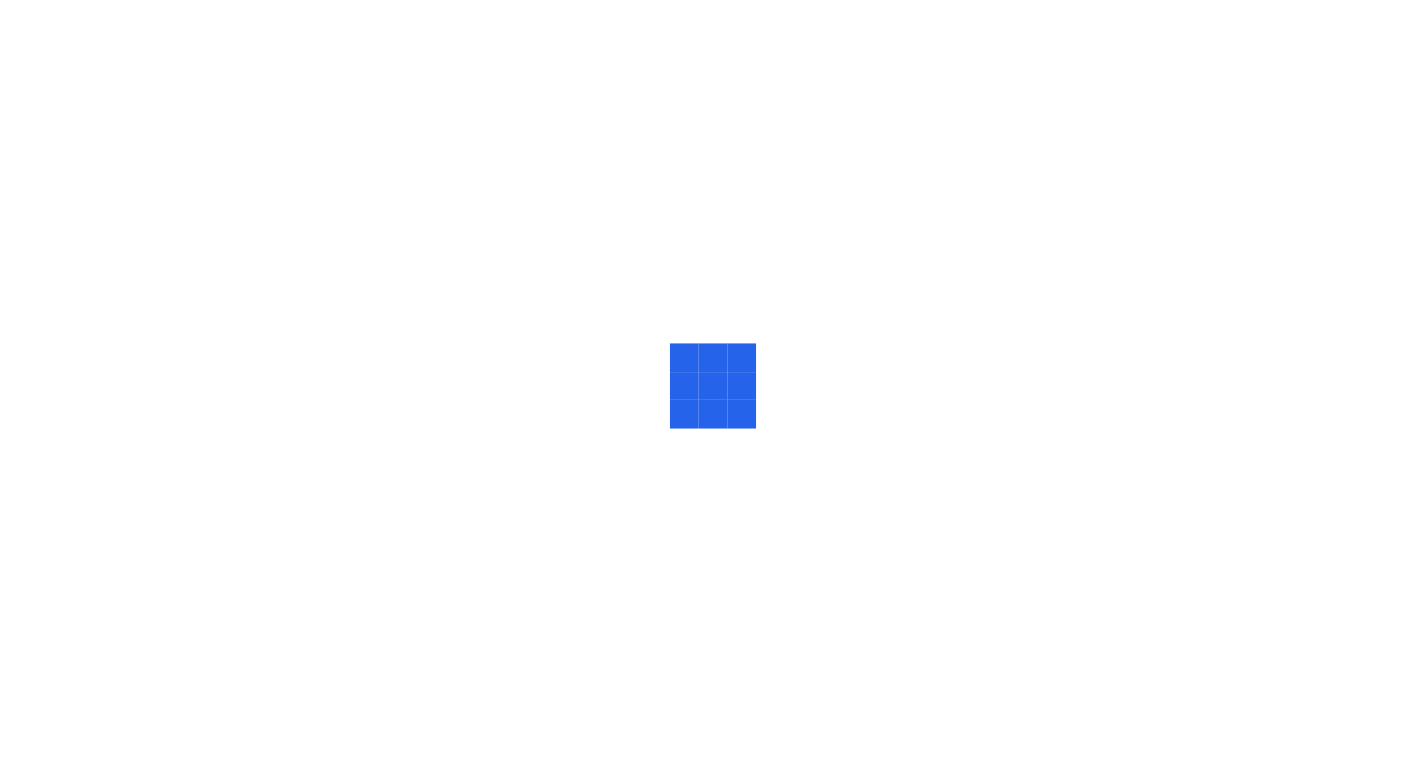 scroll, scrollTop: 0, scrollLeft: 0, axis: both 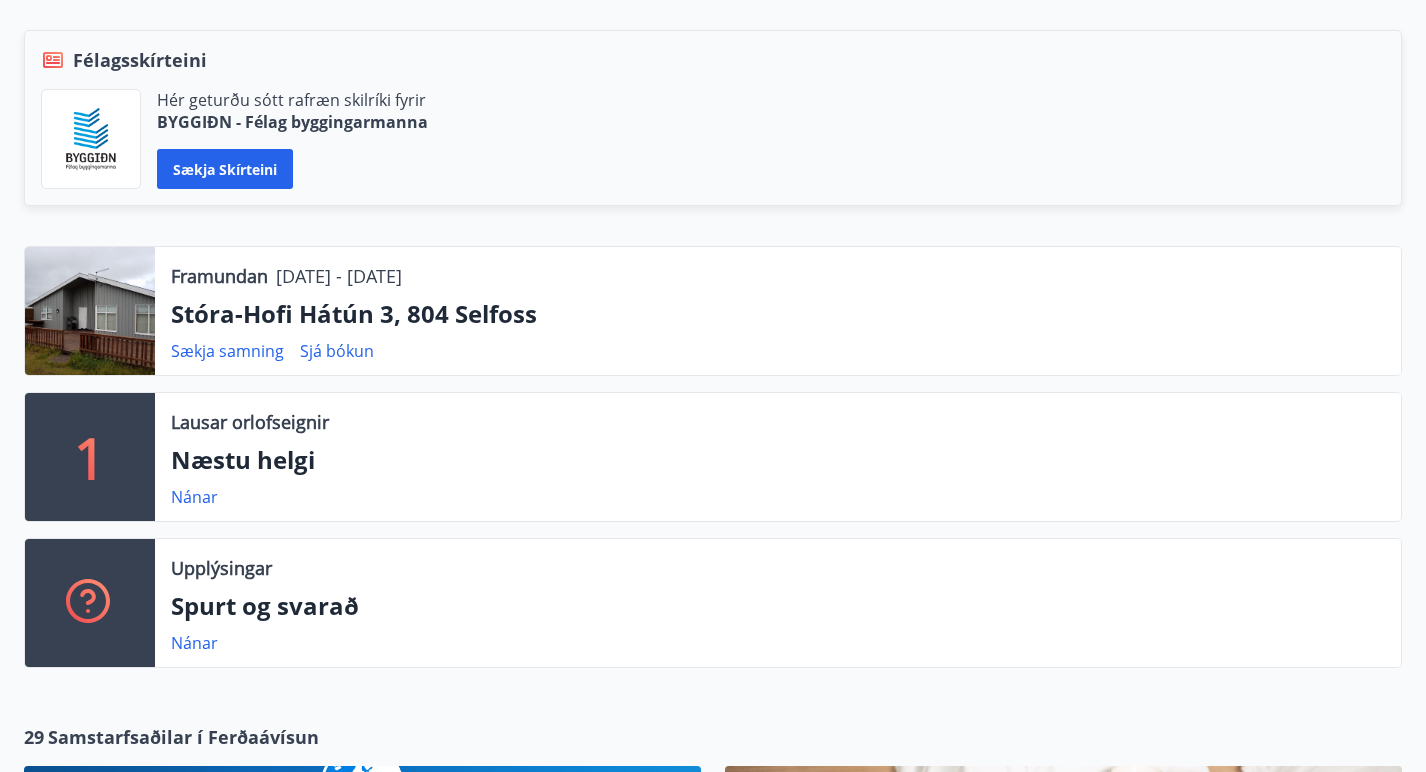 click on "Lausar orlofseignir Næstu helgi Nánar" at bounding box center (778, 311) 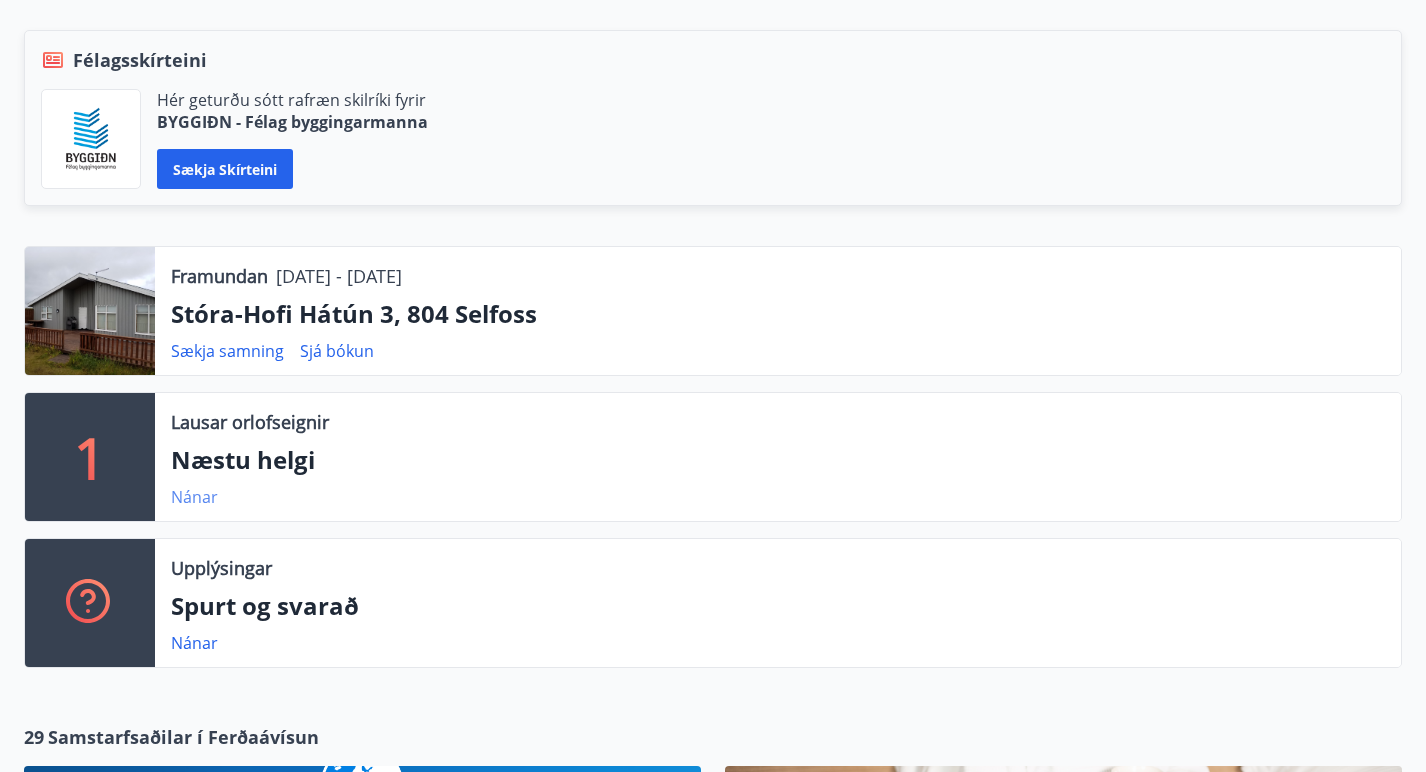 click on "Nánar" at bounding box center (227, 351) 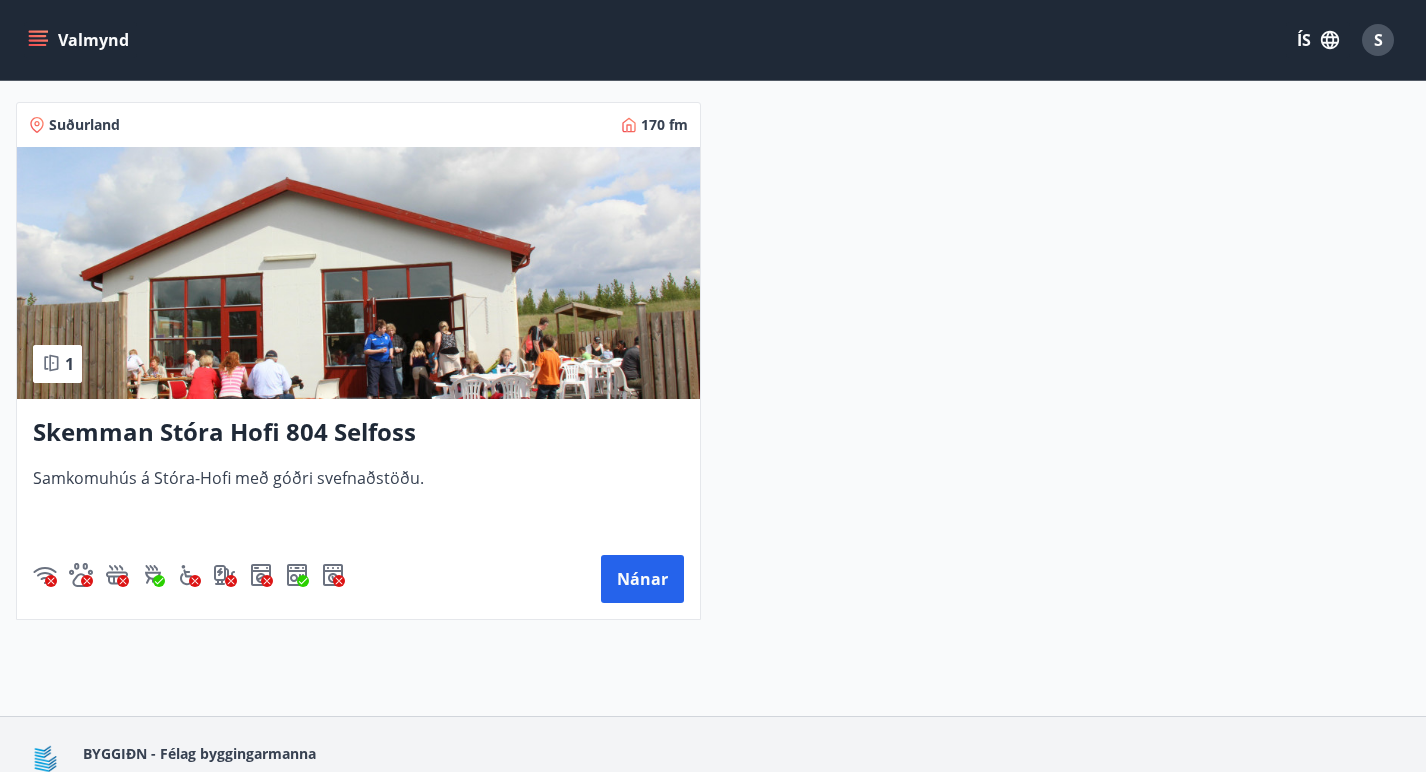 scroll, scrollTop: 386, scrollLeft: 0, axis: vertical 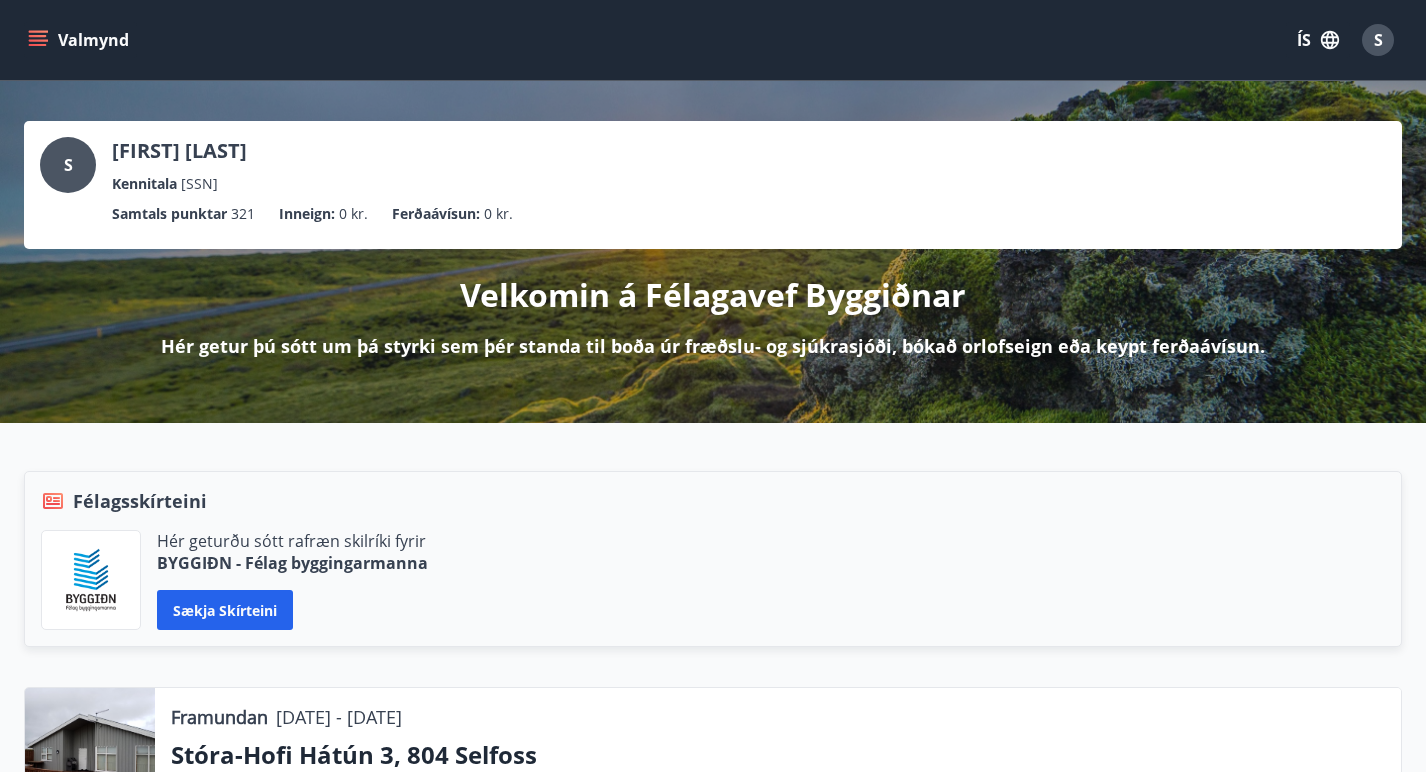 click on "Valmynd" at bounding box center (80, 40) 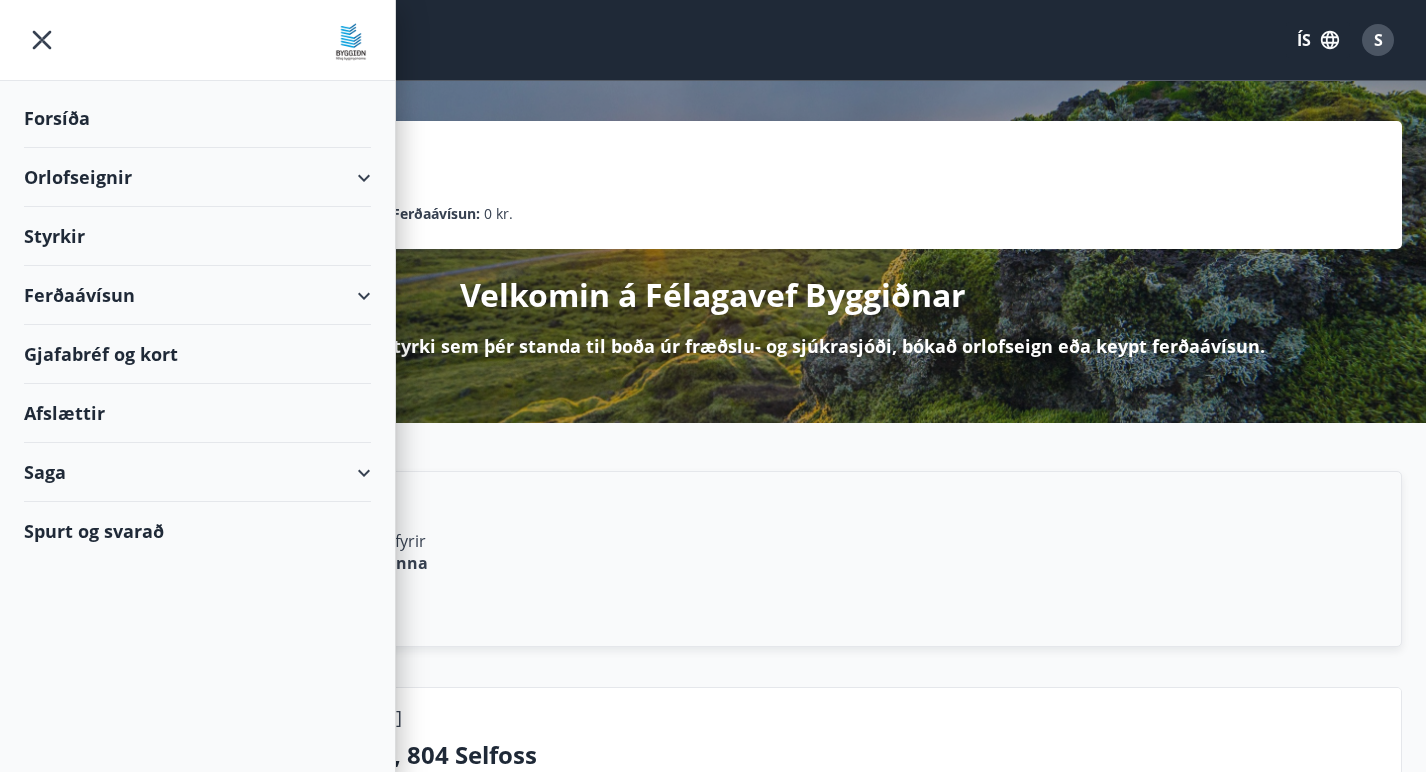 click on "Orlofseignir" at bounding box center [197, 177] 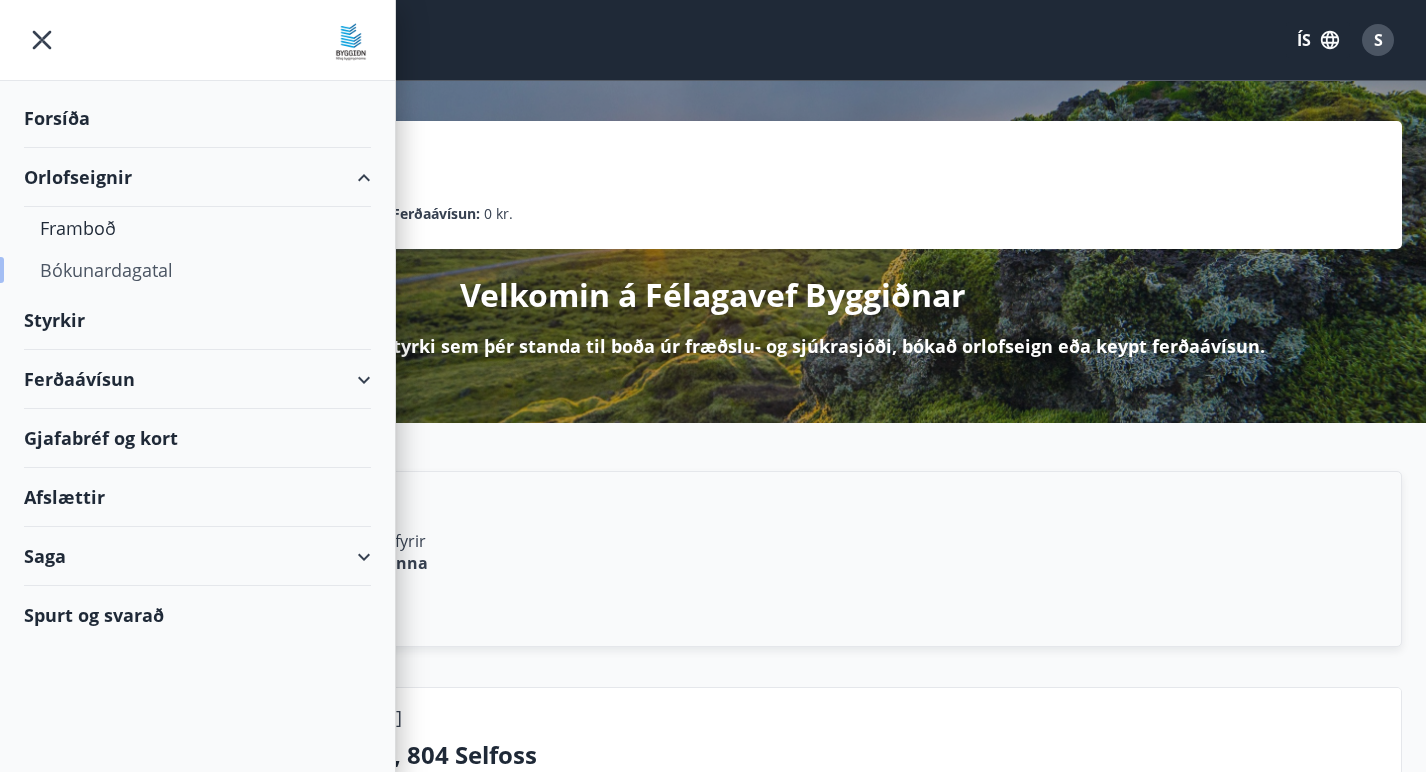 click on "Bókunardagatal" at bounding box center (197, 270) 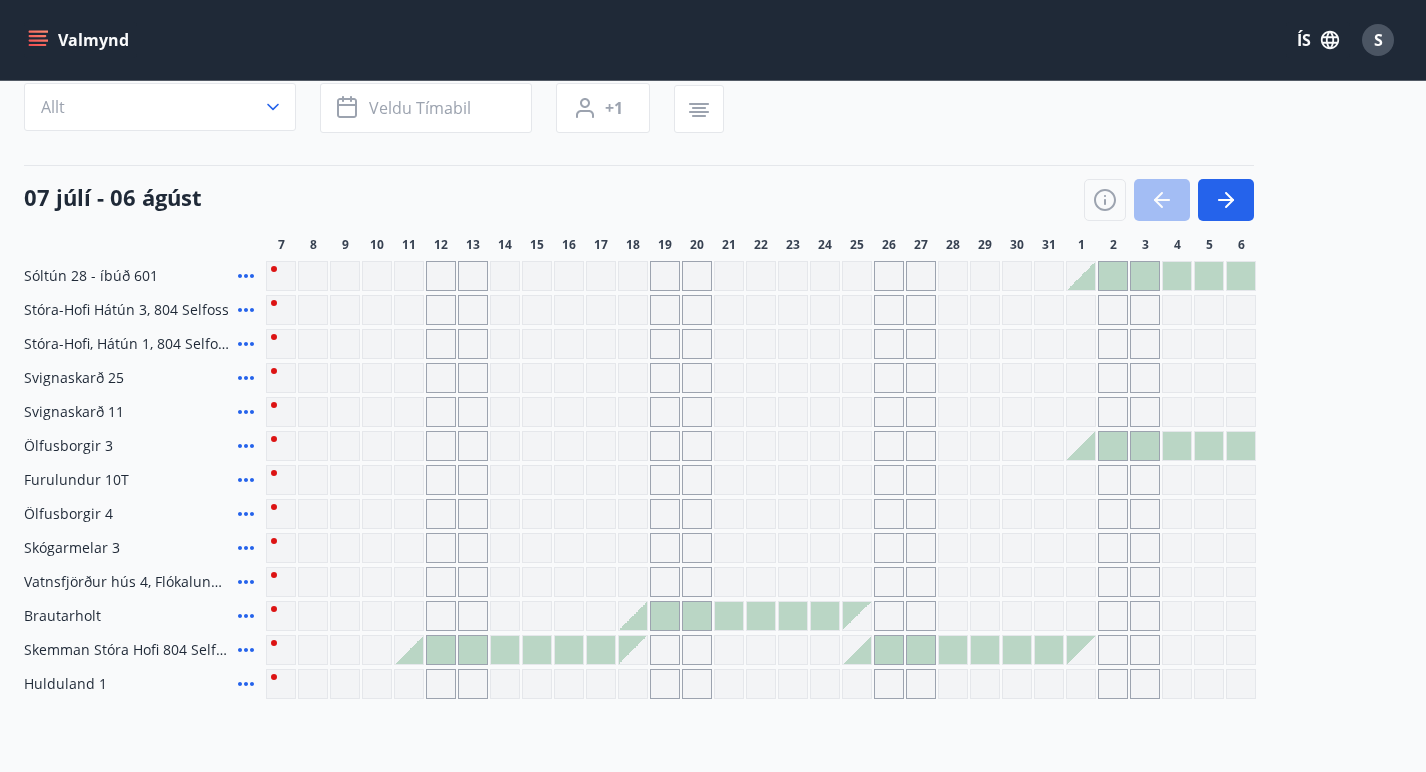 scroll, scrollTop: 166, scrollLeft: 0, axis: vertical 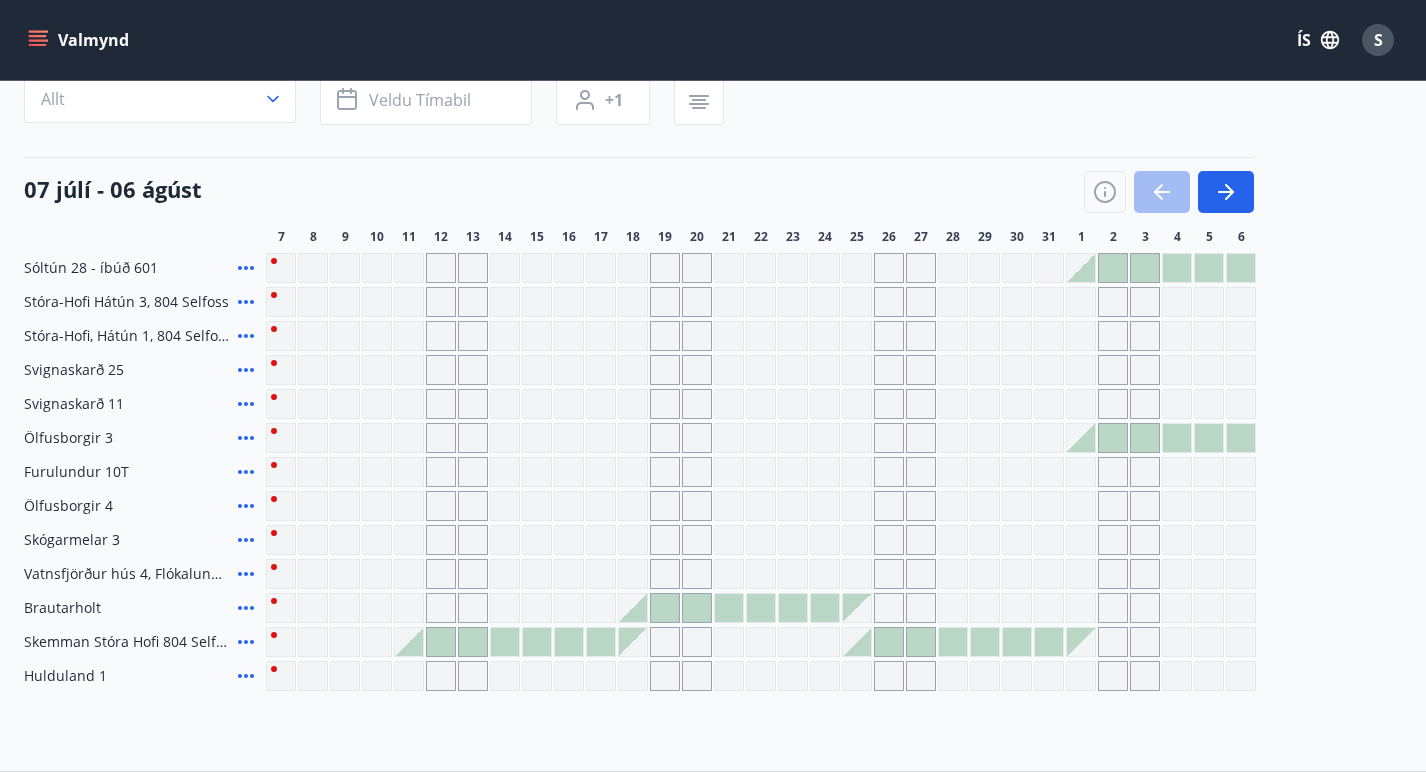 click at bounding box center [1081, 268] 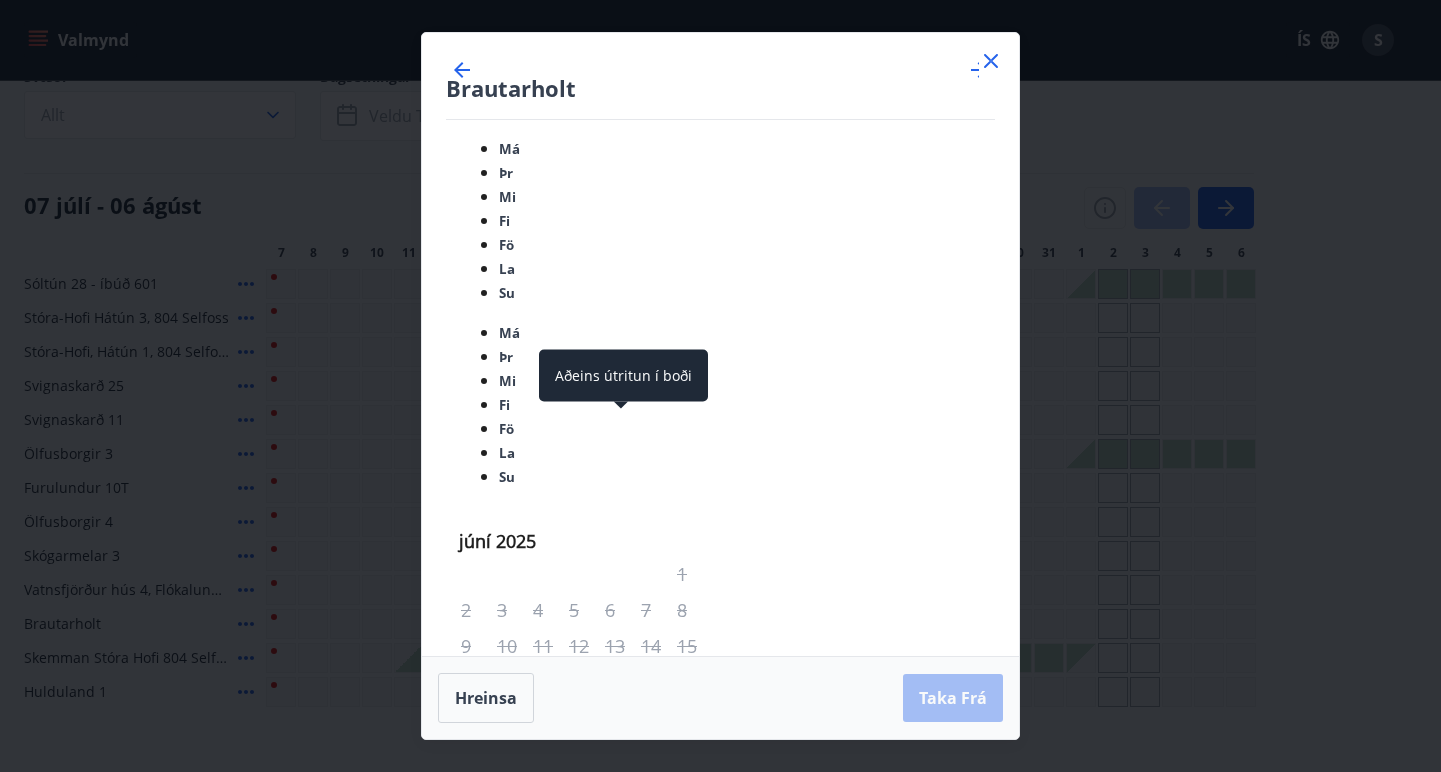 click on "25" at bounding box center [622, 1010] 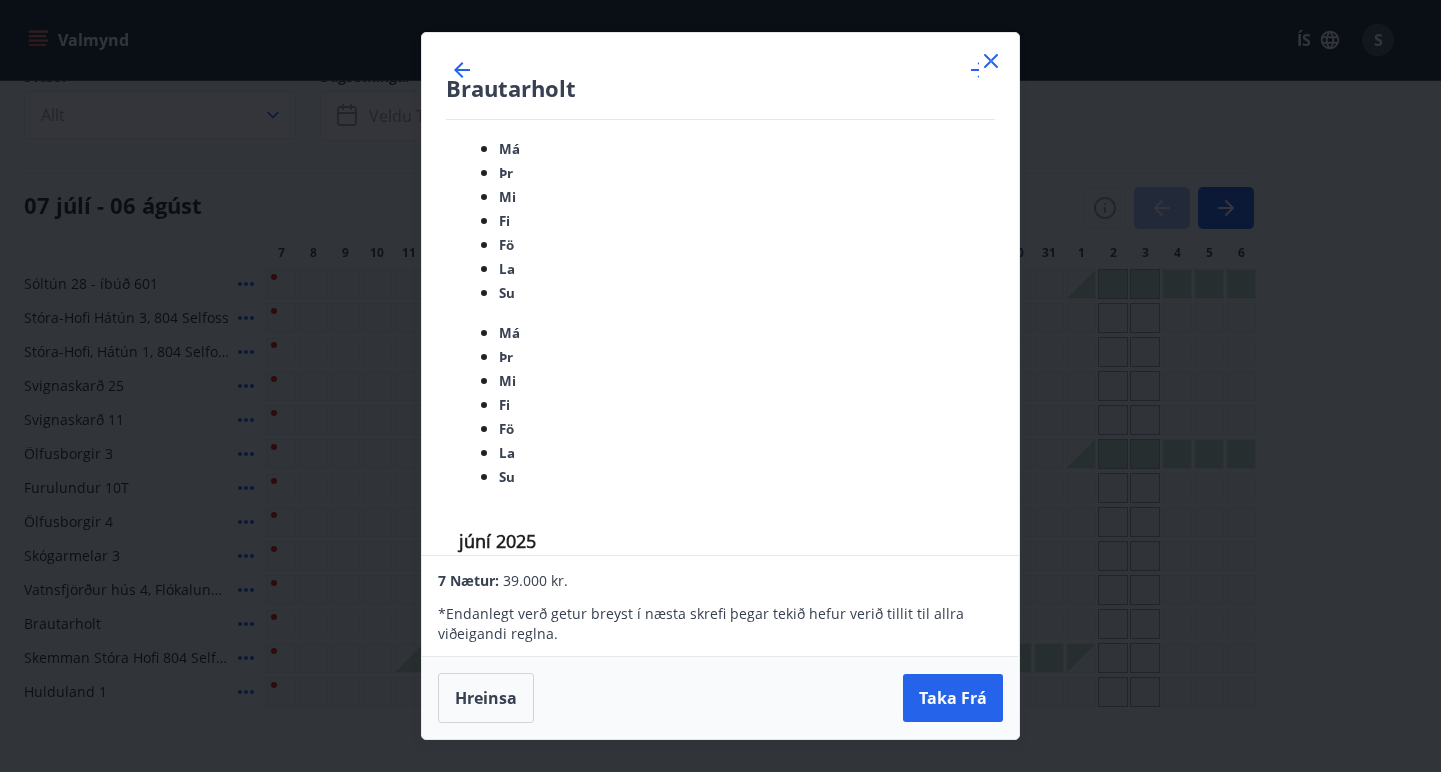 click at bounding box center (991, 61) 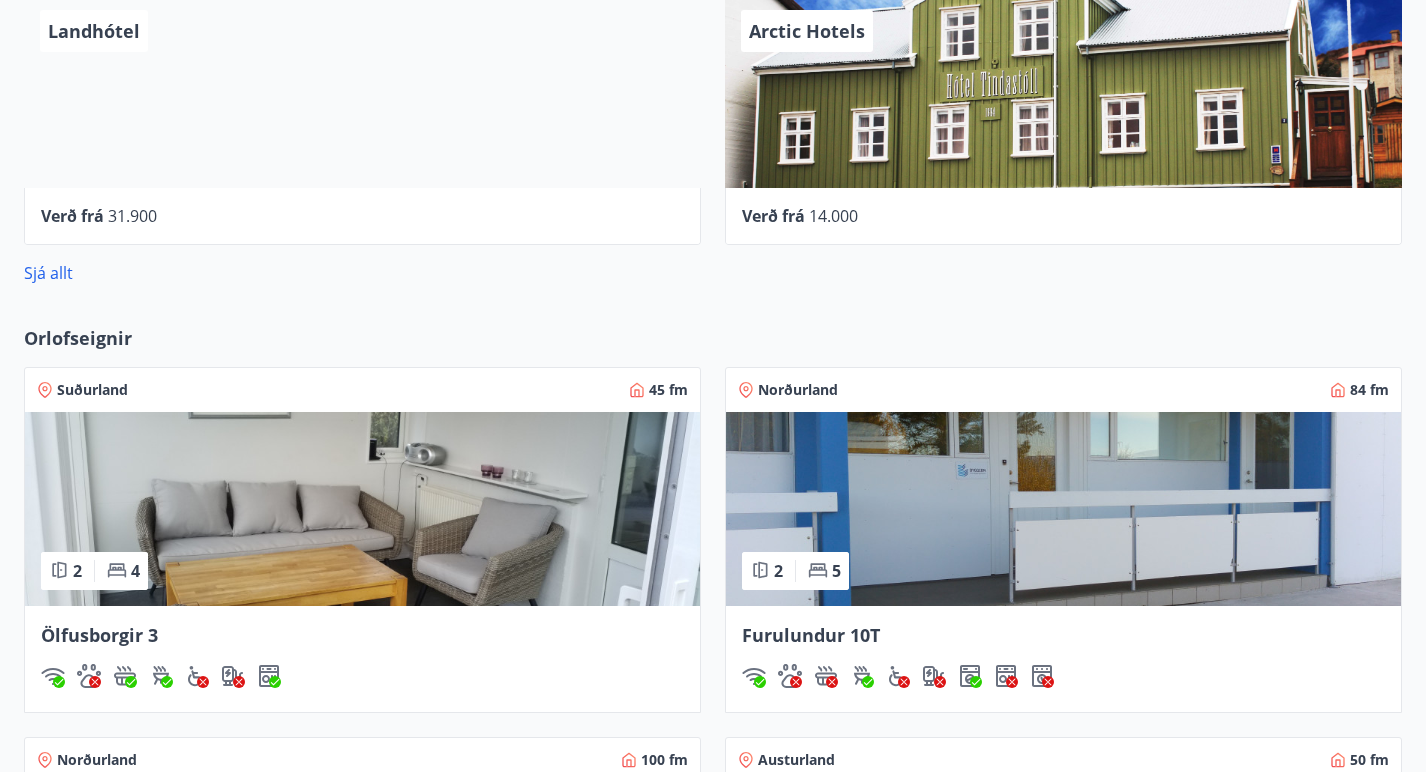 scroll, scrollTop: 1485, scrollLeft: 0, axis: vertical 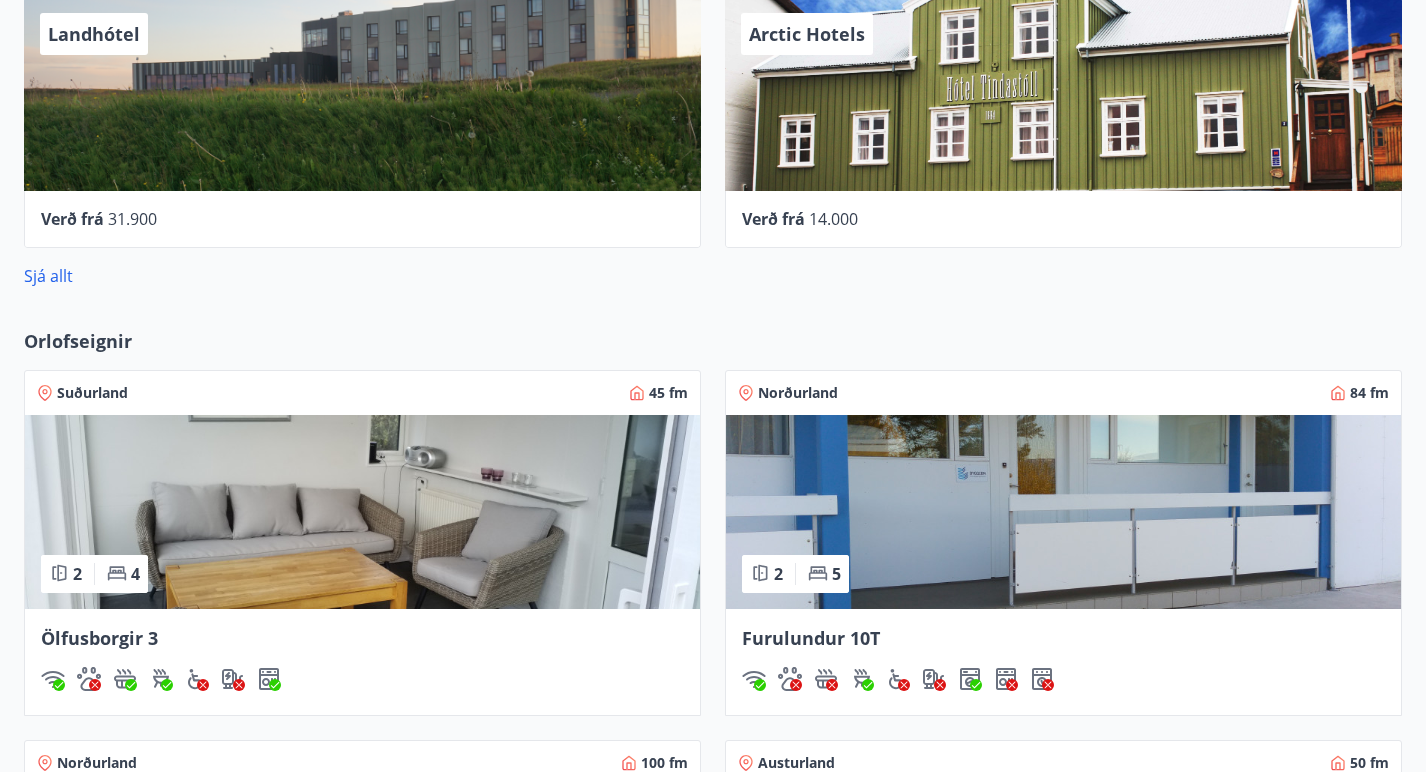 click at bounding box center [362, 512] 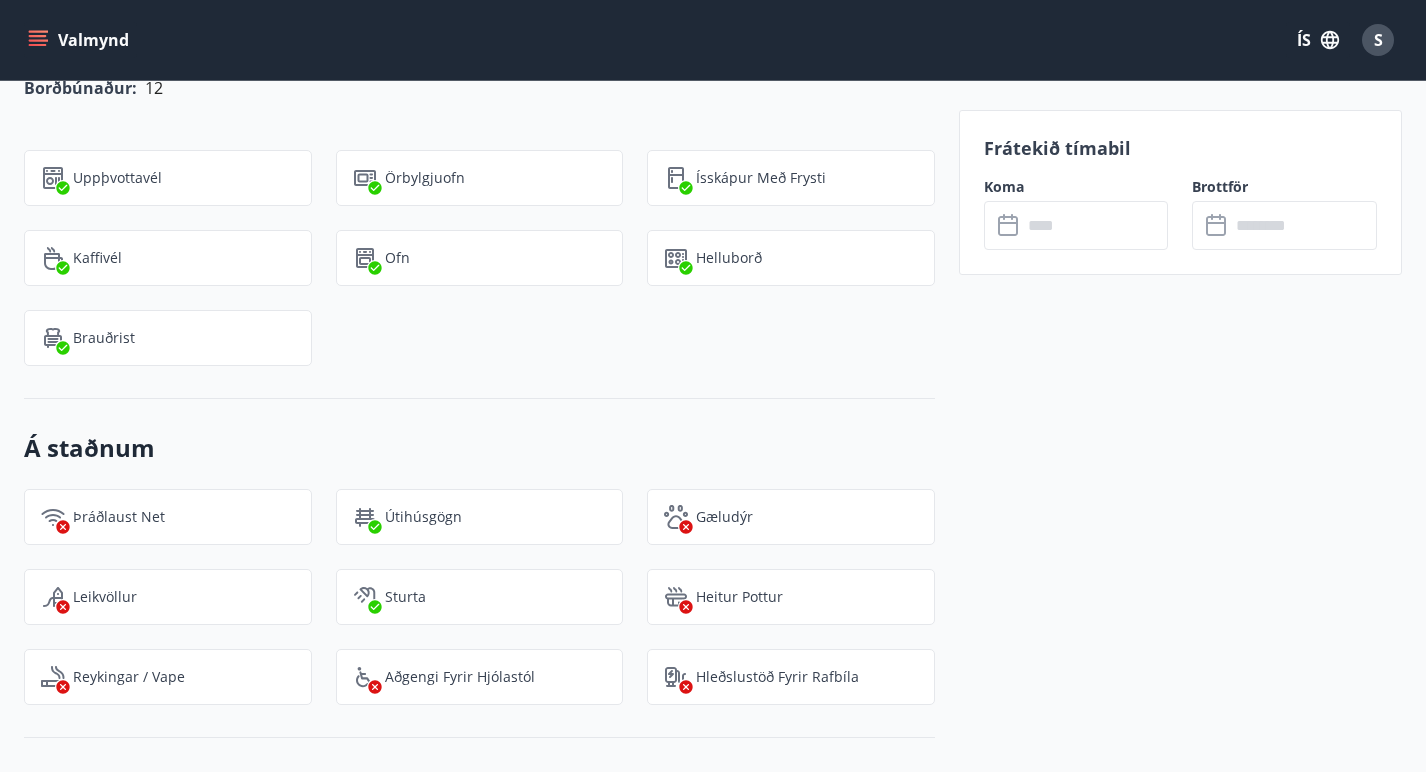 scroll, scrollTop: 1830, scrollLeft: 0, axis: vertical 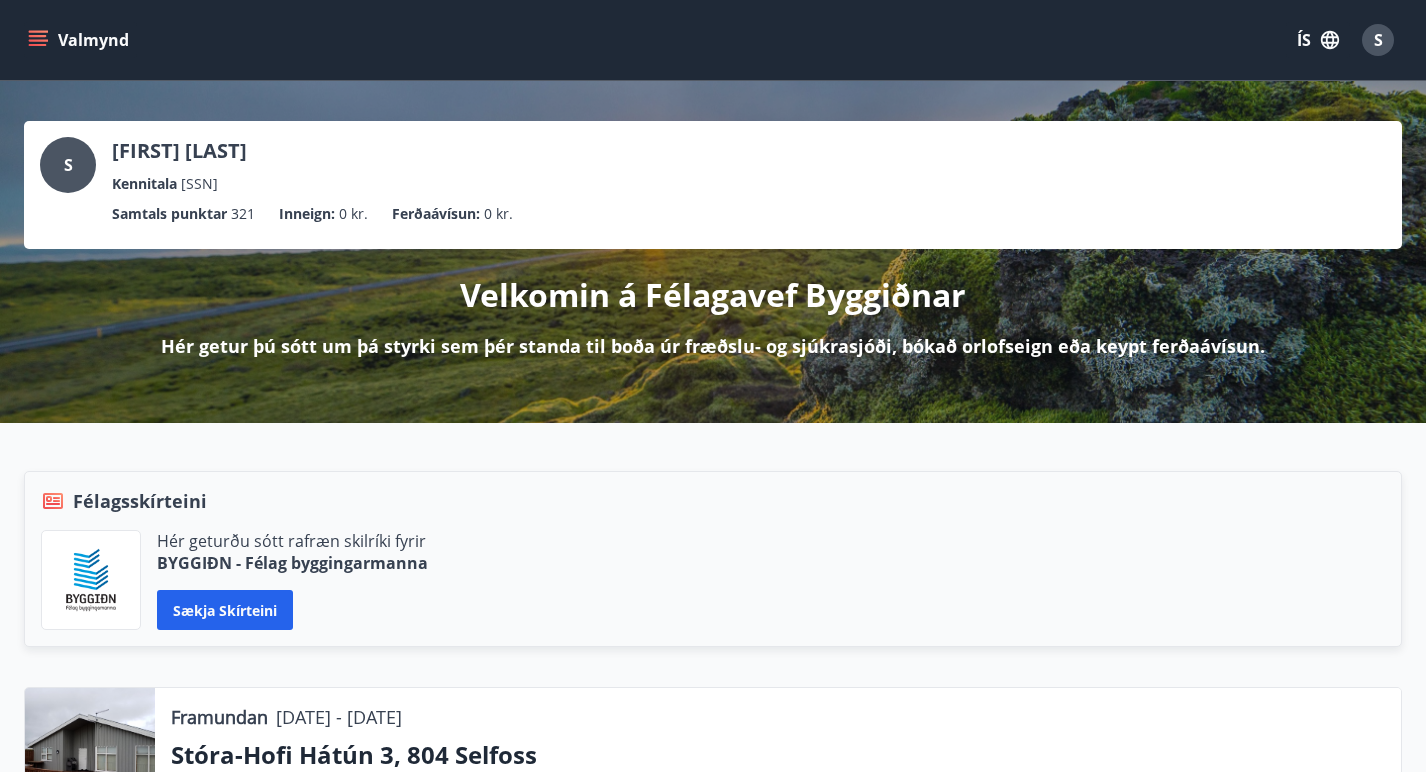 click at bounding box center [40, 32] 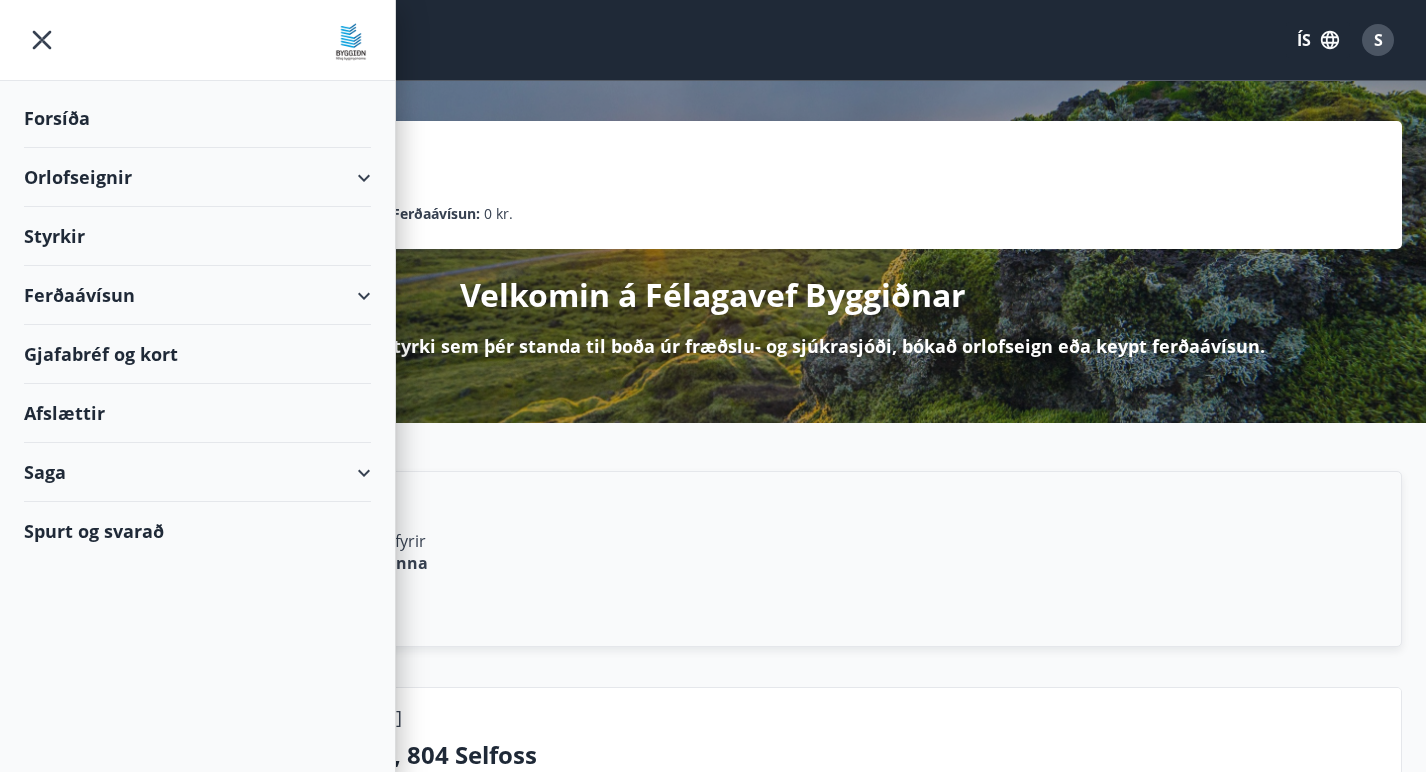 click on "Orlofseignir" at bounding box center [197, 177] 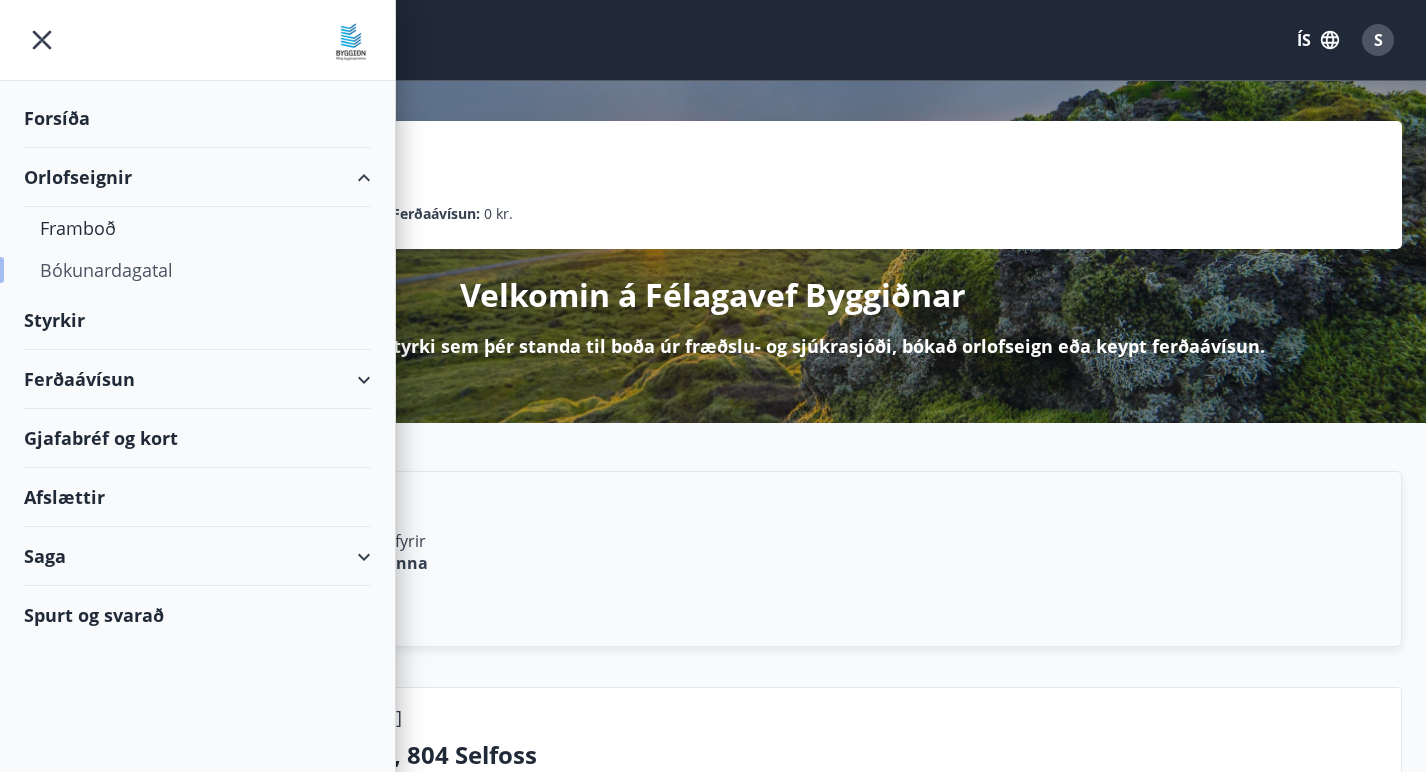 click on "Bókunardagatal" at bounding box center (197, 270) 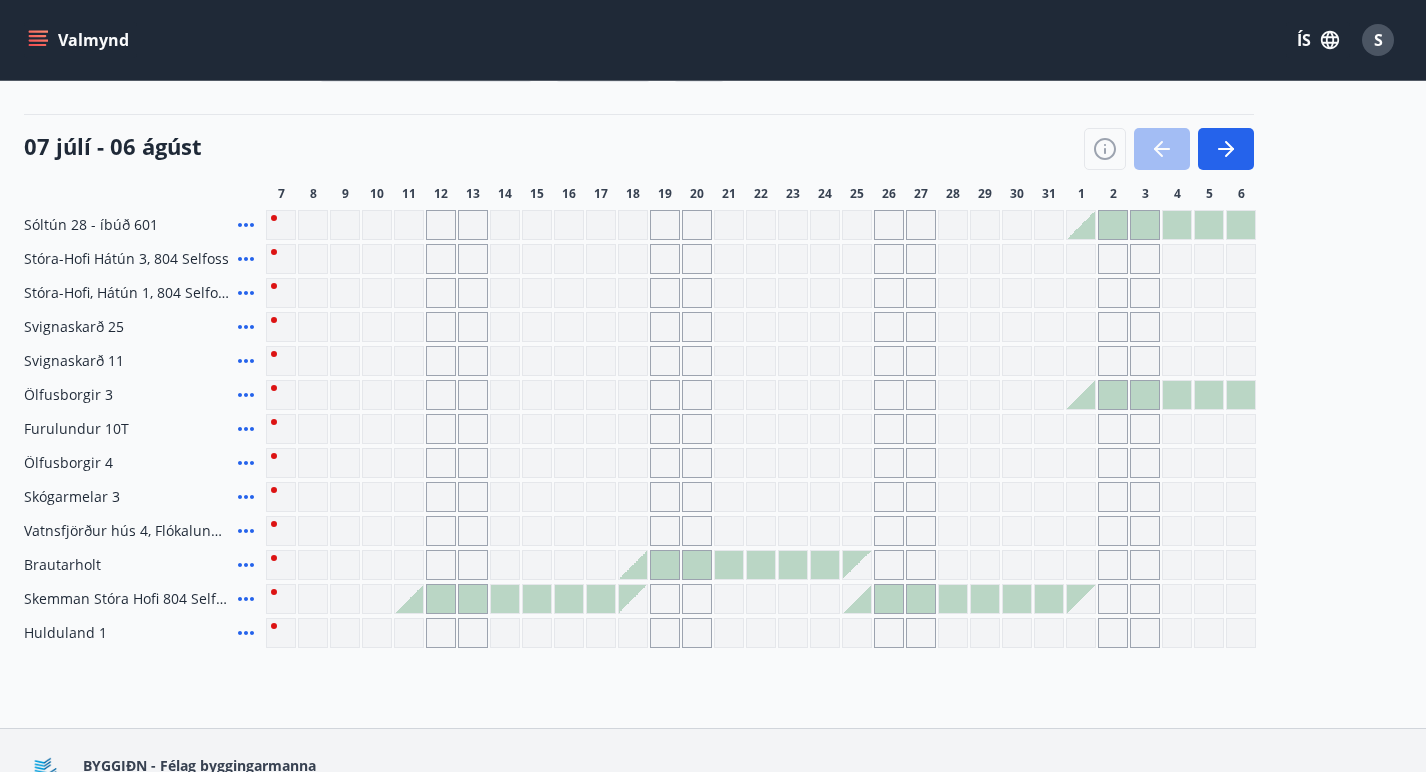 scroll, scrollTop: 192, scrollLeft: 0, axis: vertical 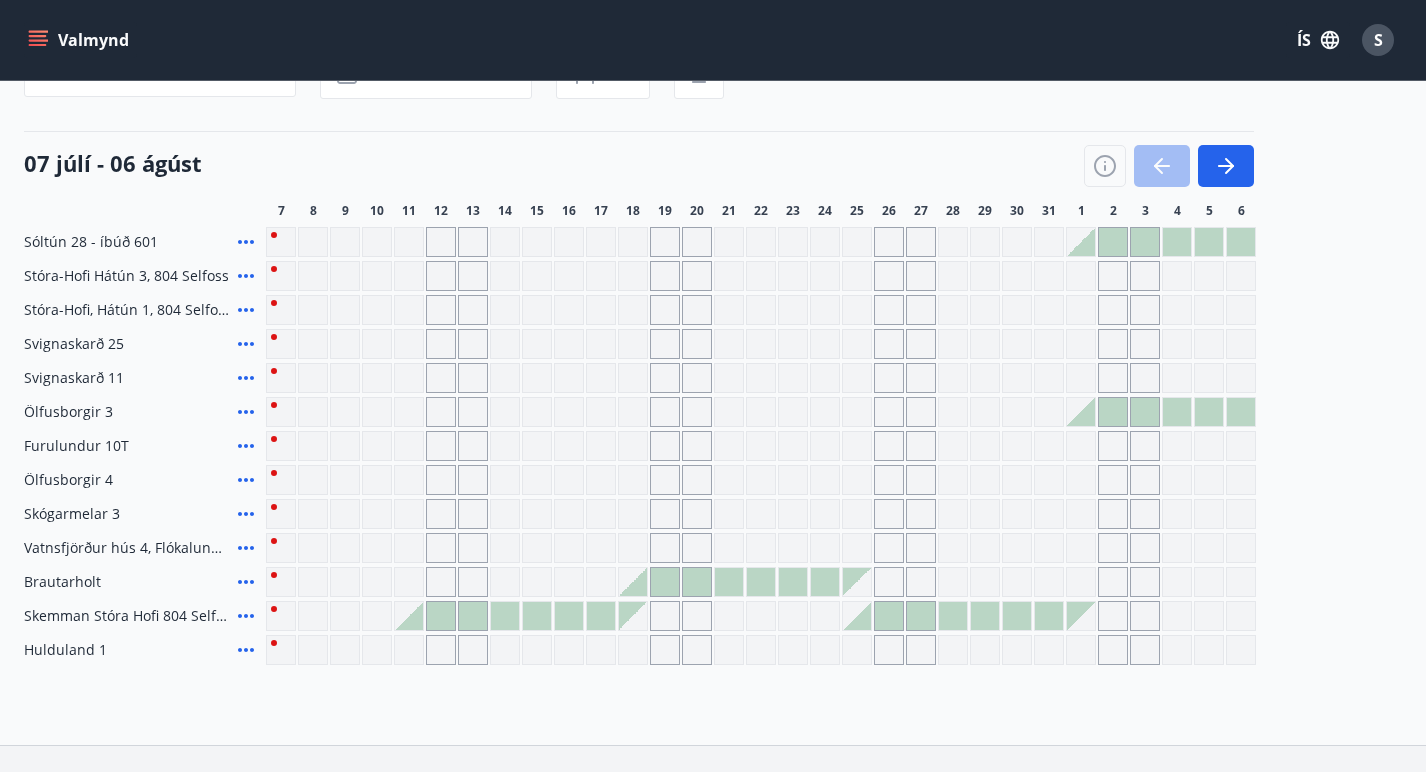 click at bounding box center (1081, 242) 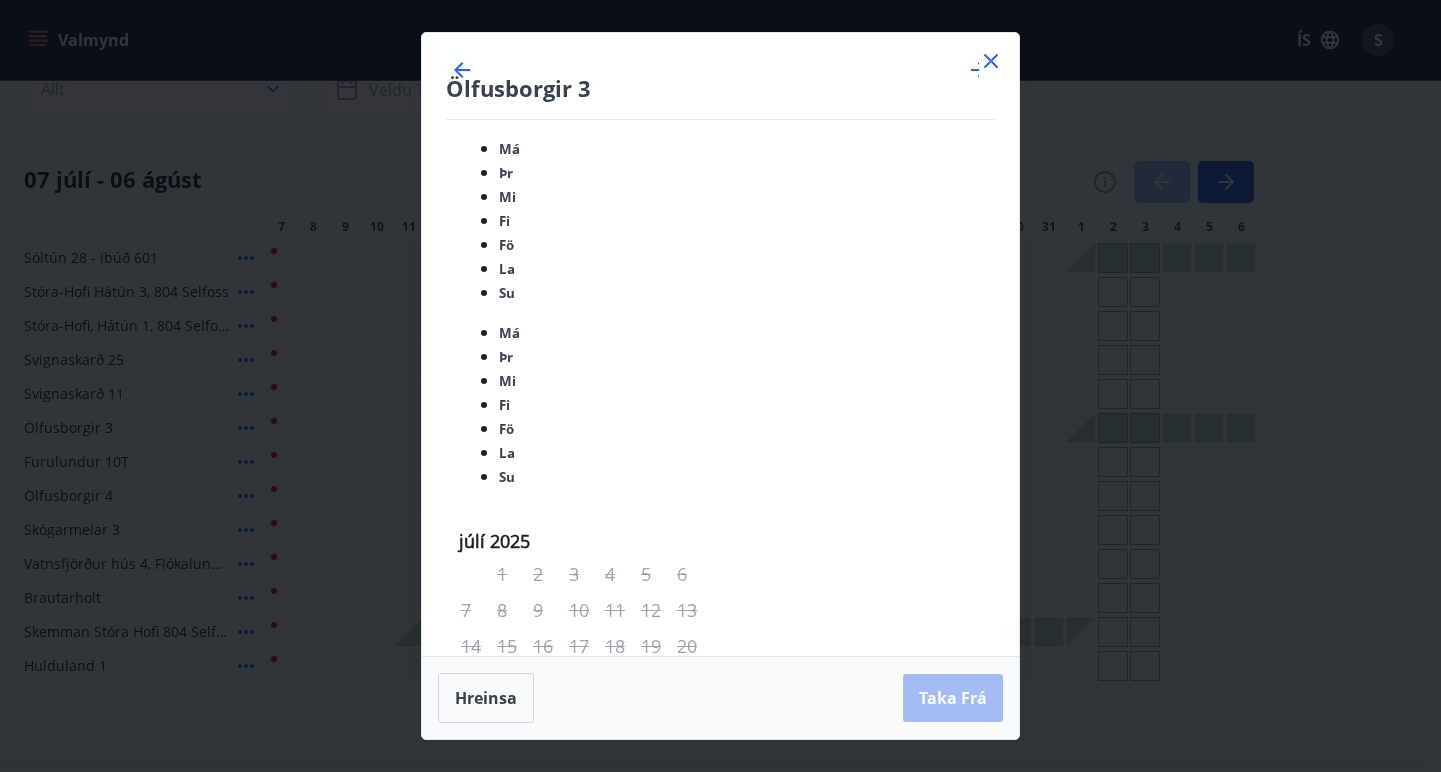click at bounding box center (991, 61) 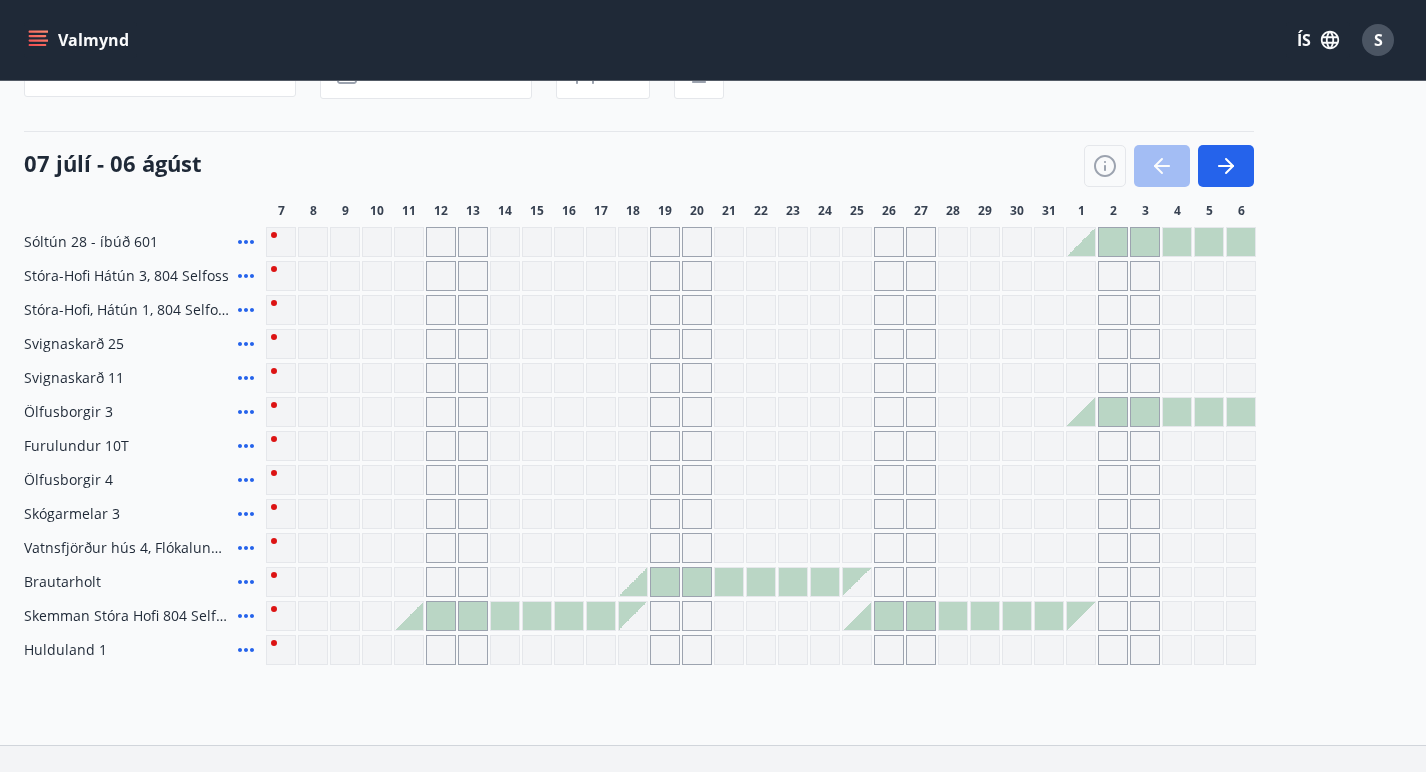 scroll, scrollTop: 0, scrollLeft: 0, axis: both 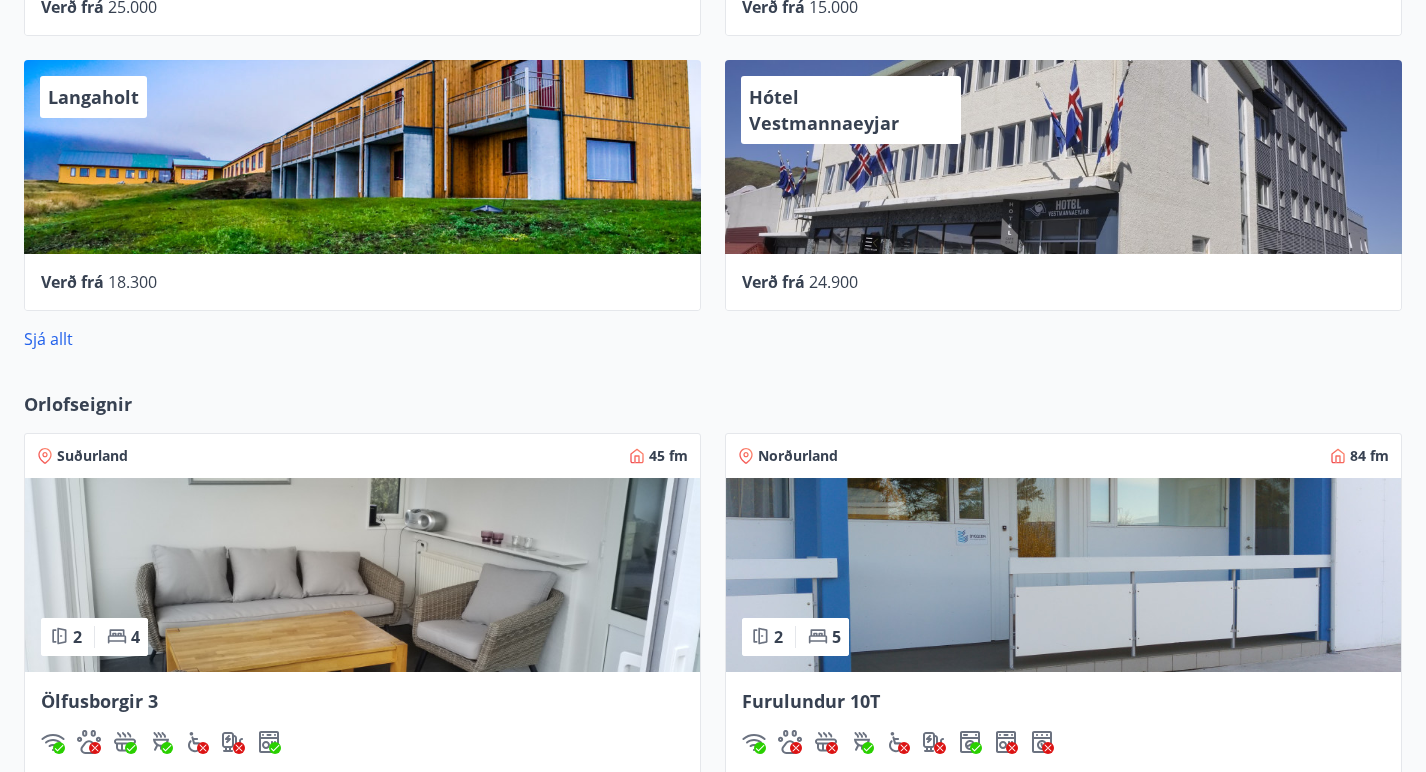 click at bounding box center (362, 575) 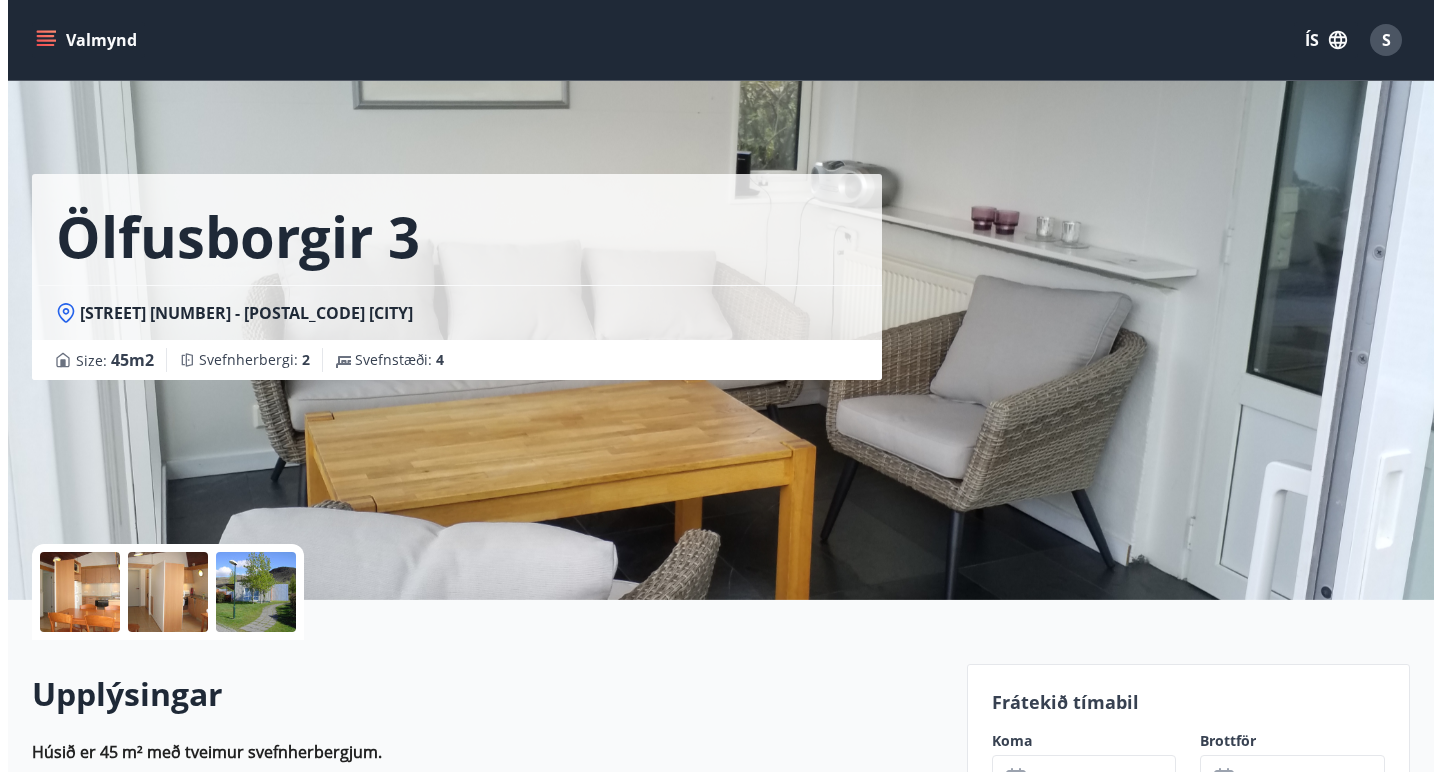 scroll, scrollTop: 69, scrollLeft: 0, axis: vertical 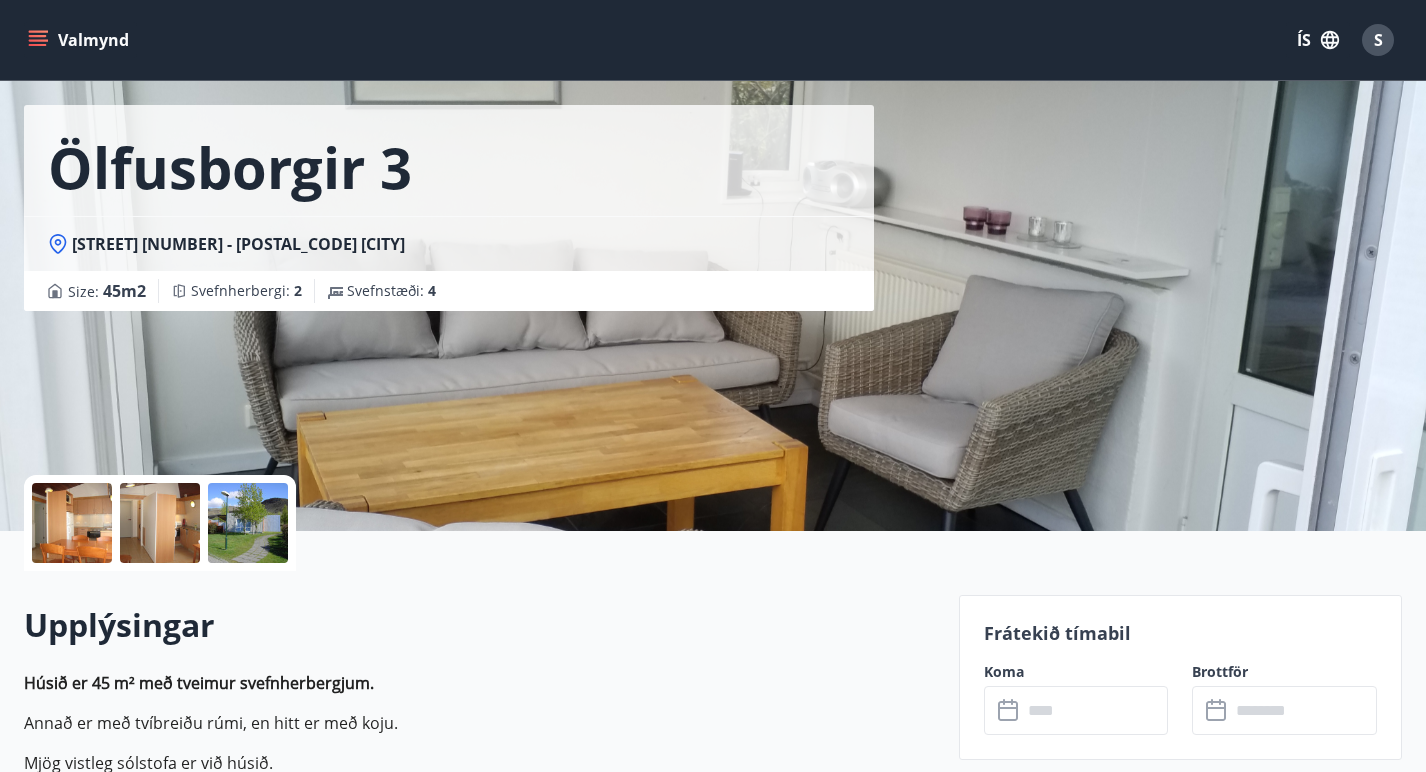 click at bounding box center [72, 523] 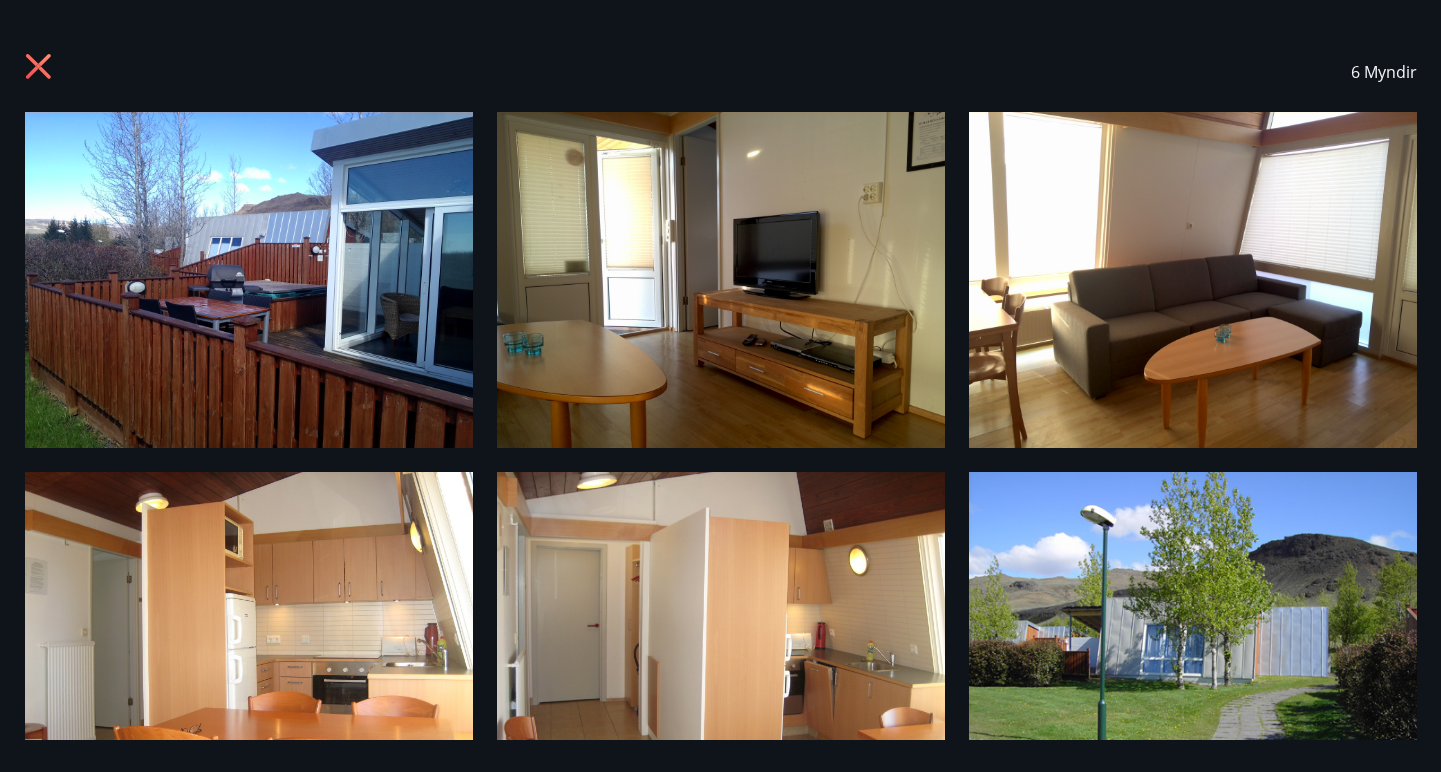 scroll, scrollTop: 74, scrollLeft: 0, axis: vertical 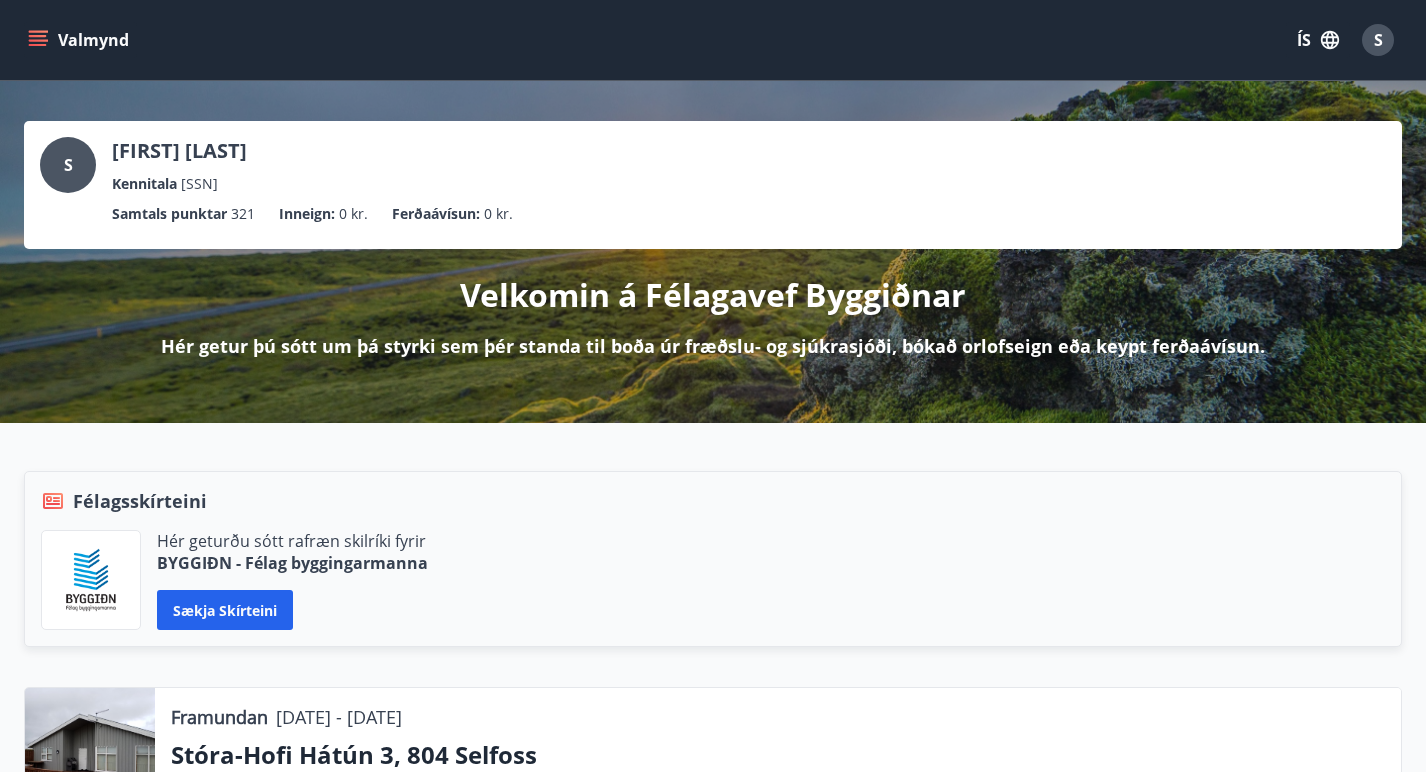 click at bounding box center (38, 40) 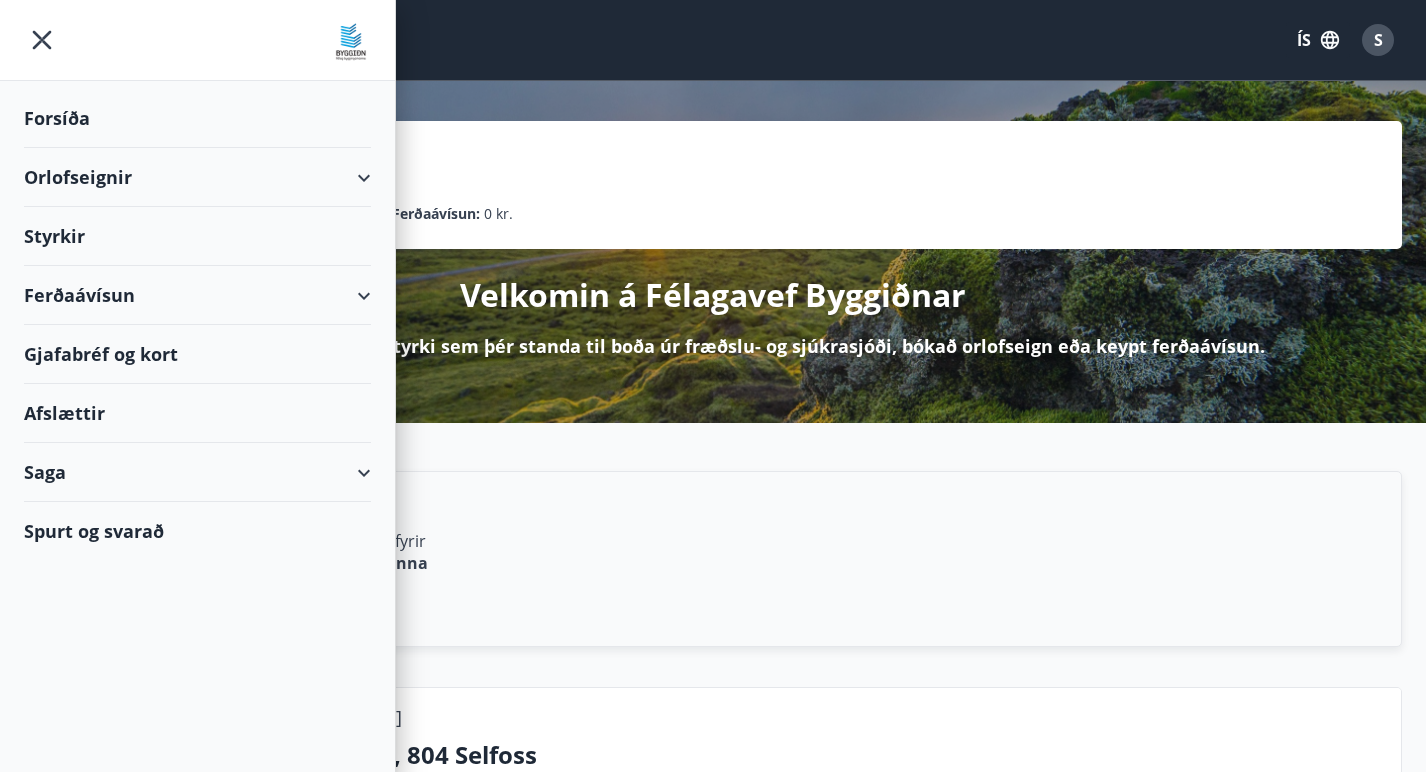 click on "Orlofseignir" at bounding box center (197, 177) 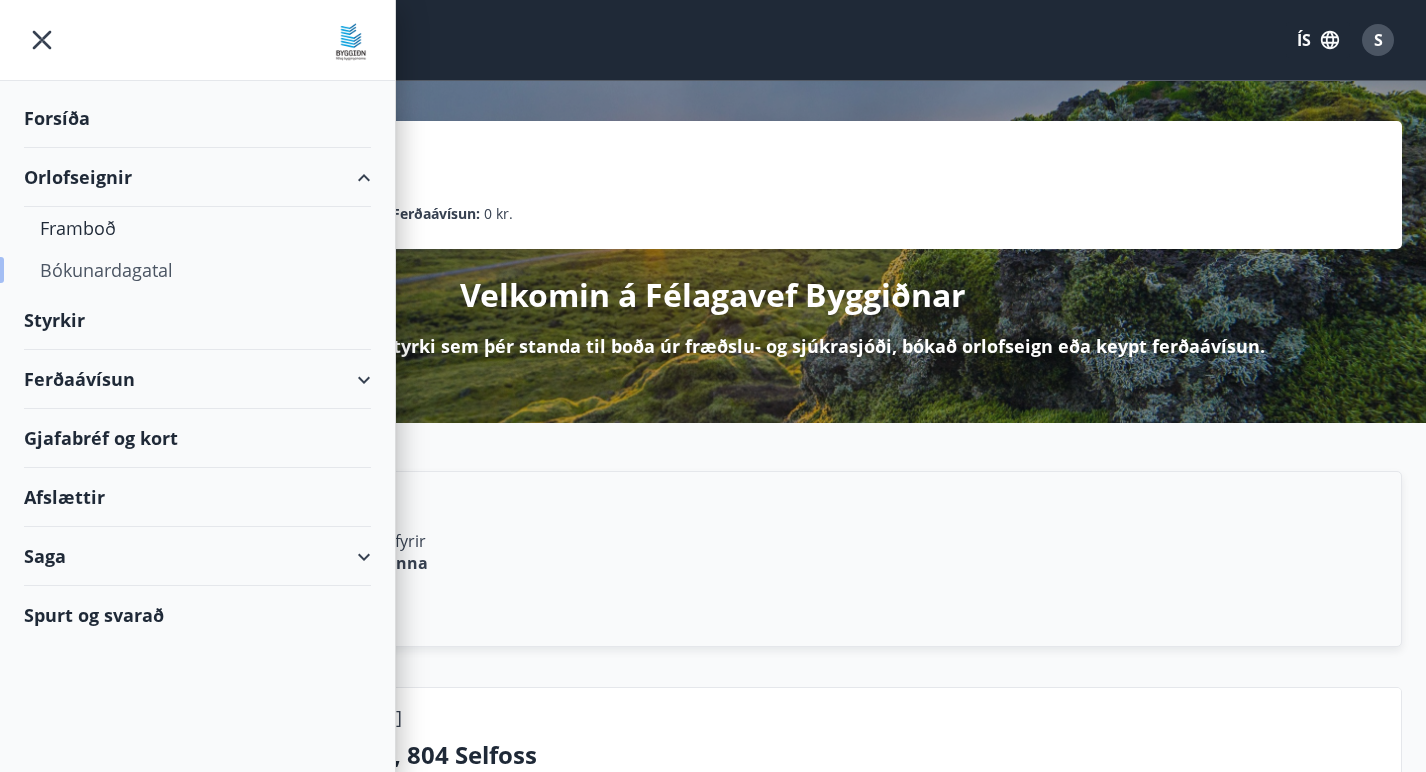 click on "Bókunardagatal" at bounding box center [197, 270] 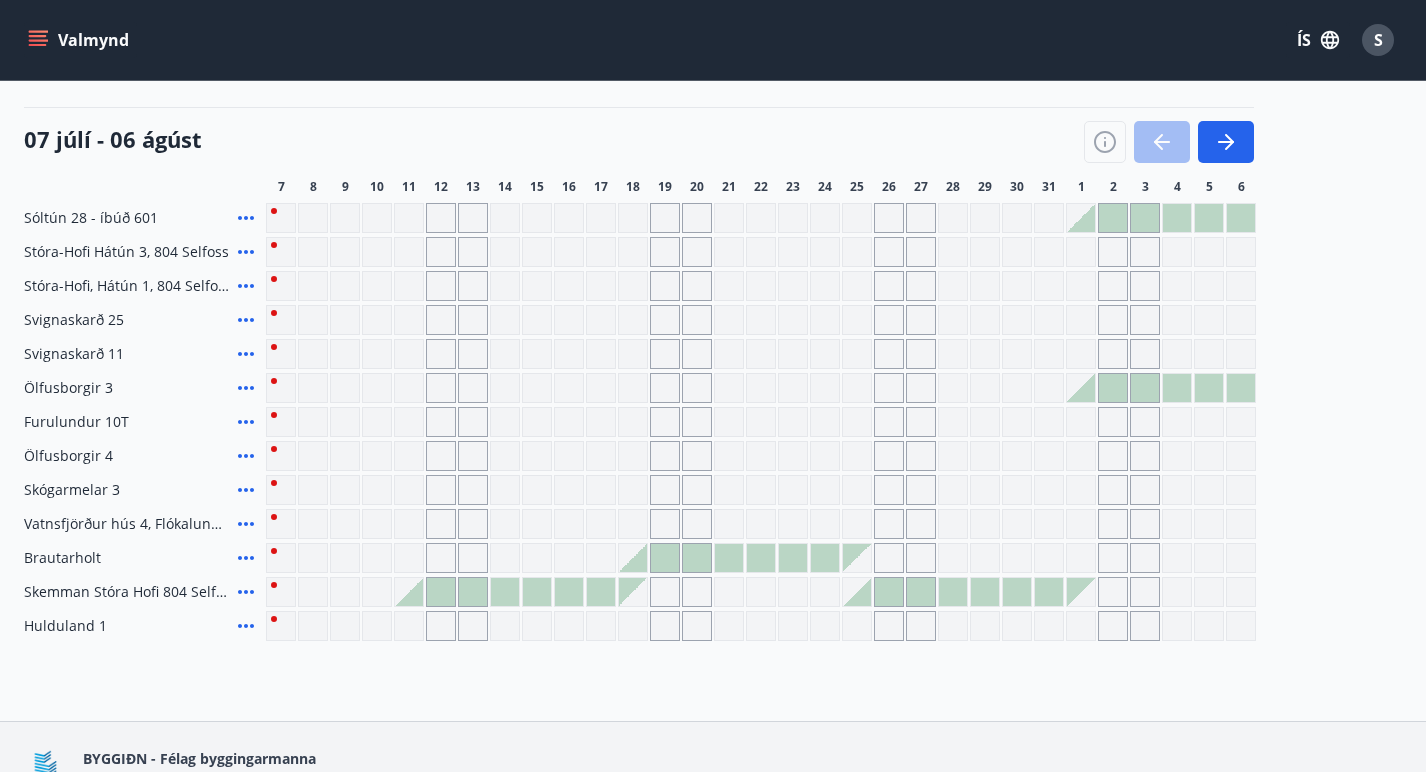 scroll, scrollTop: 218, scrollLeft: 0, axis: vertical 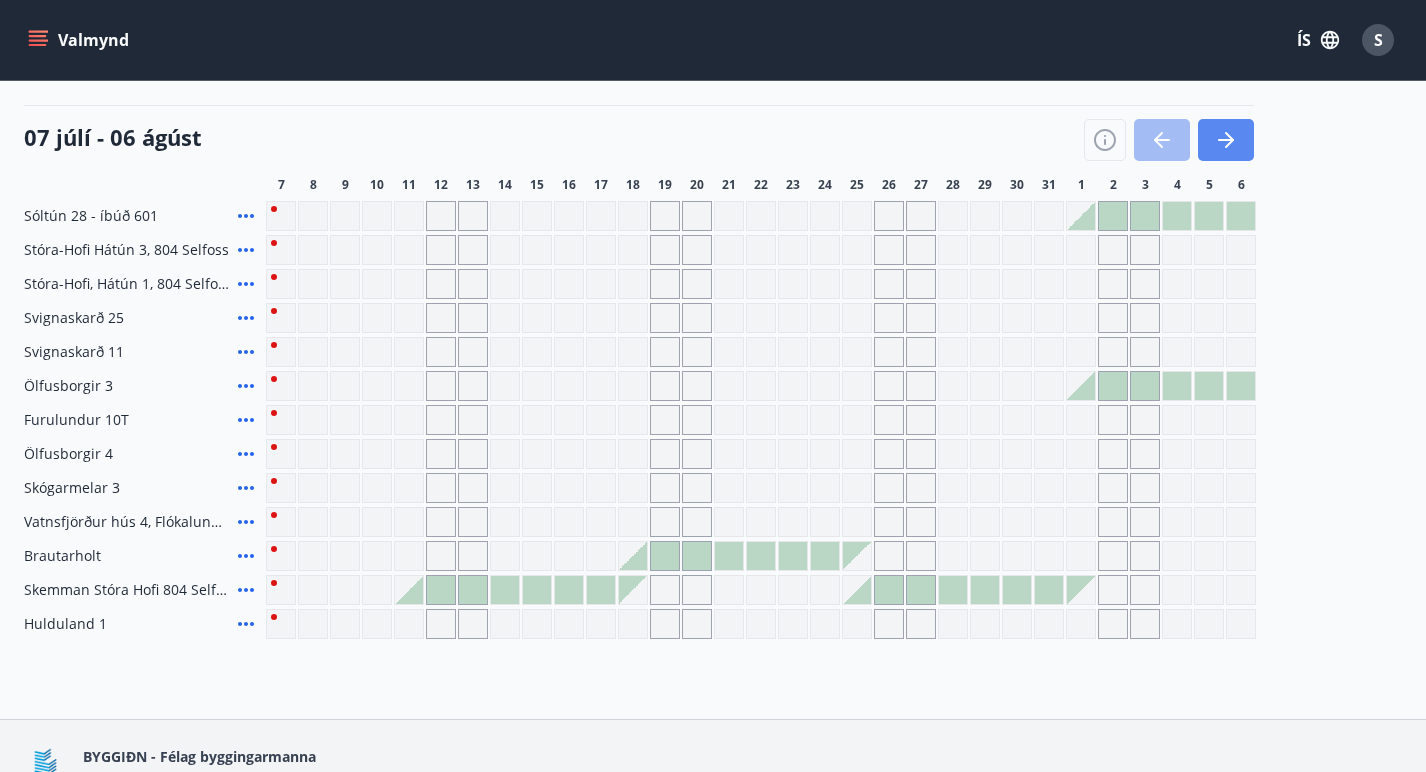 click at bounding box center [1226, 140] 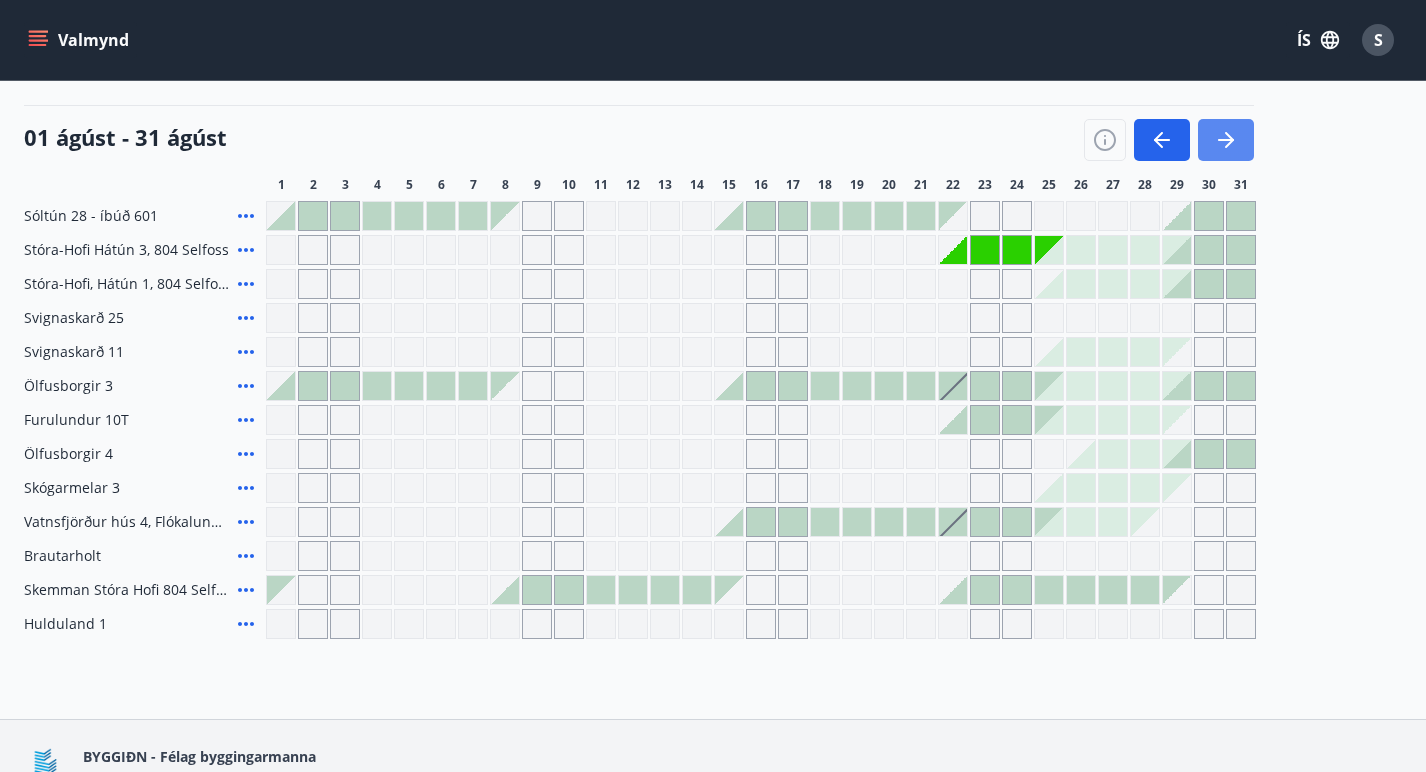 click at bounding box center (1226, 140) 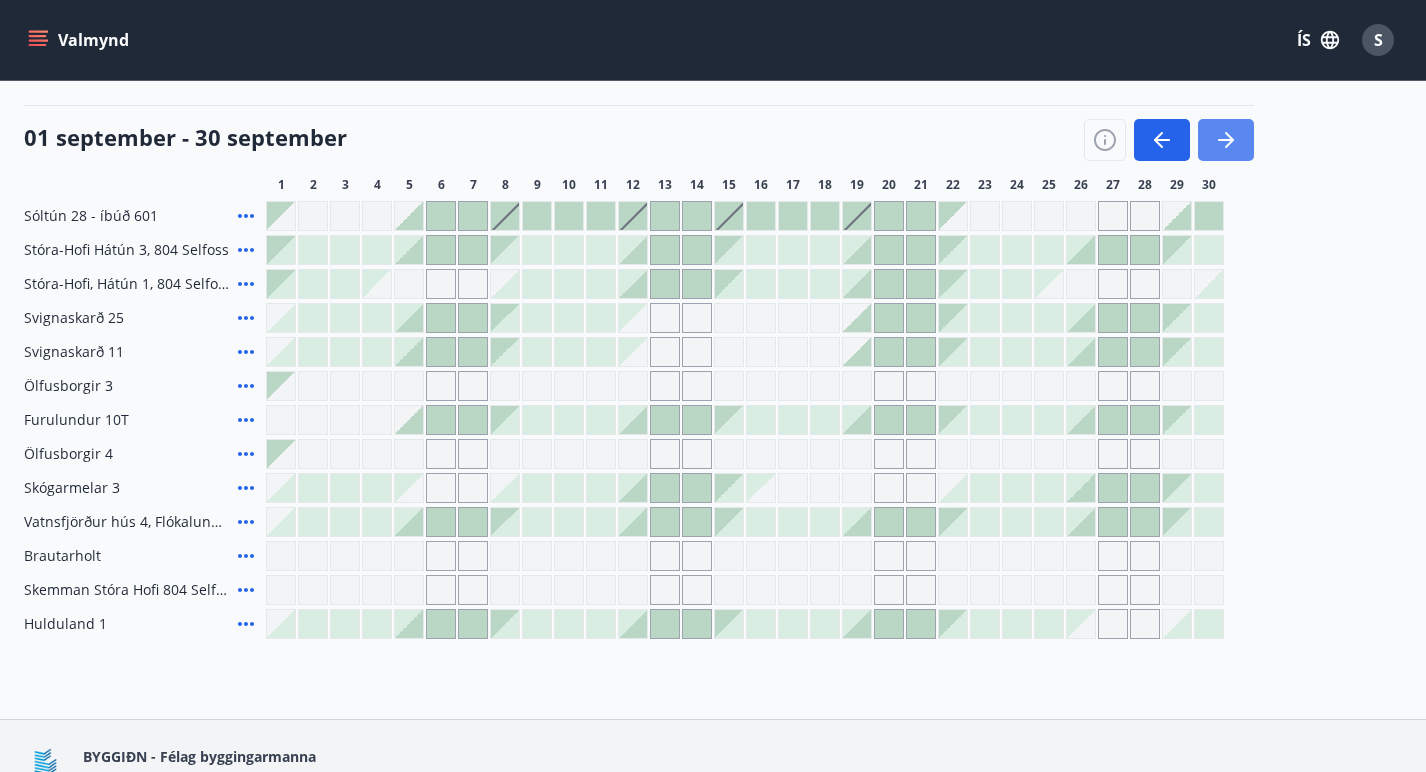 click at bounding box center (1226, 140) 